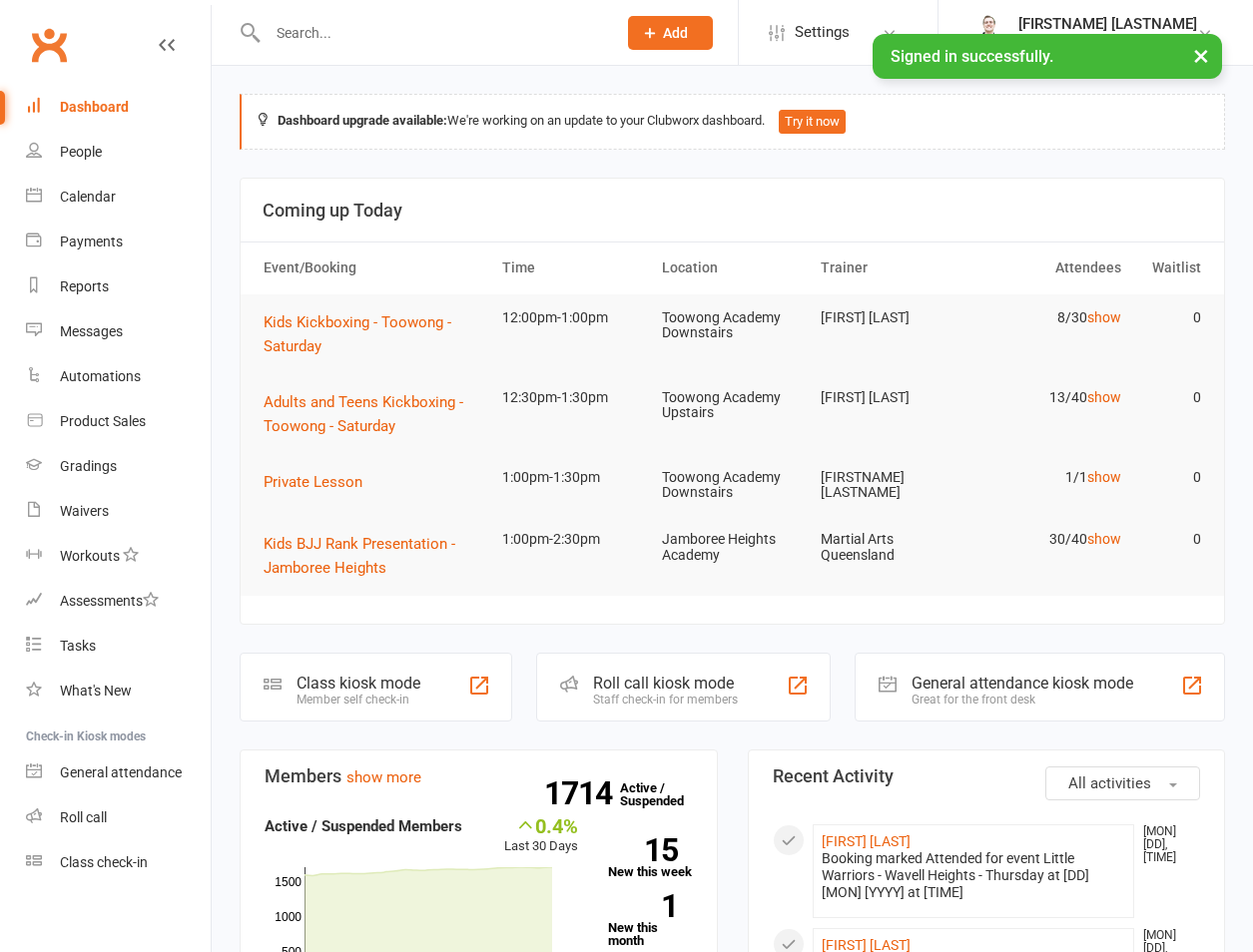 scroll, scrollTop: 0, scrollLeft: 0, axis: both 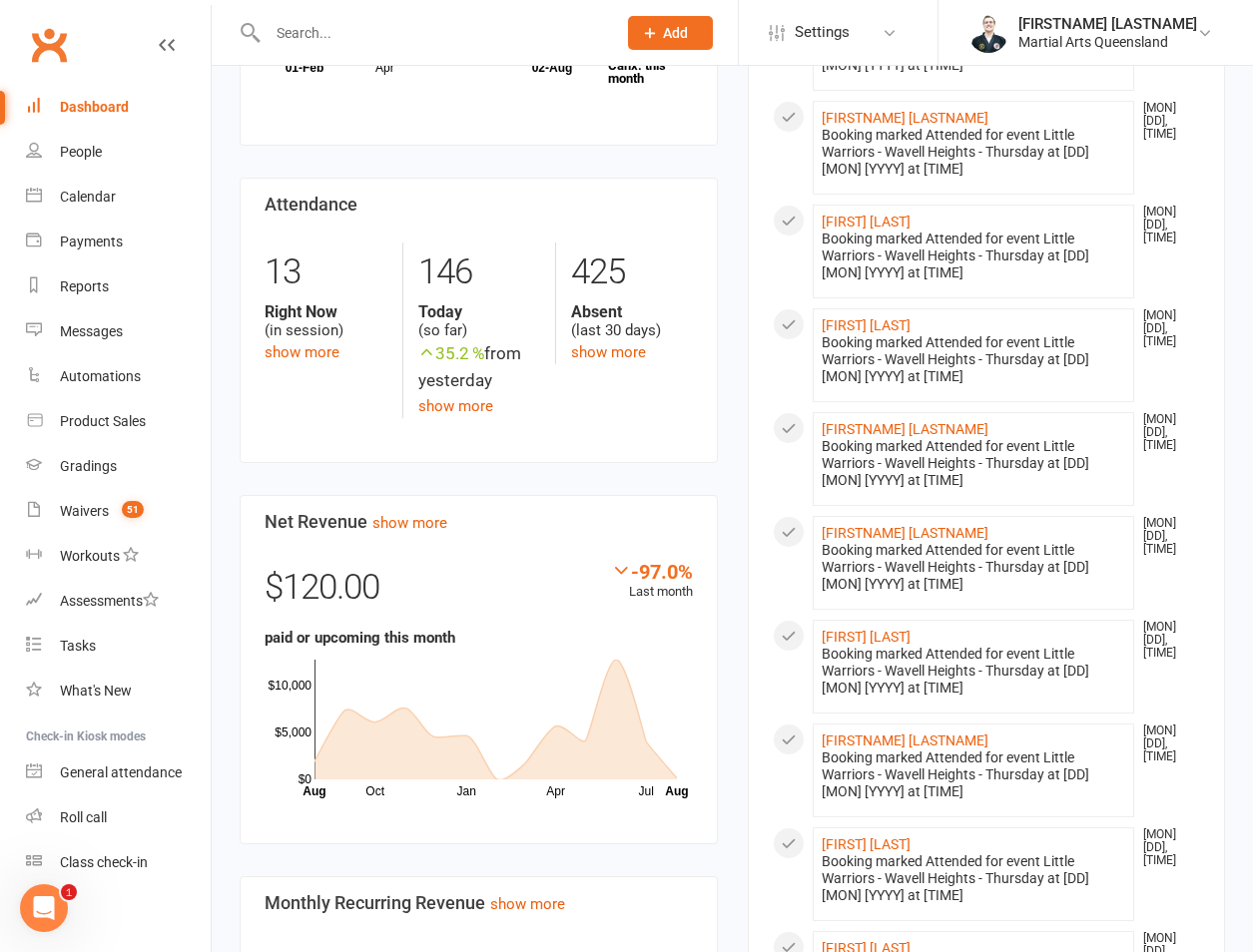 click at bounding box center (431, 33) 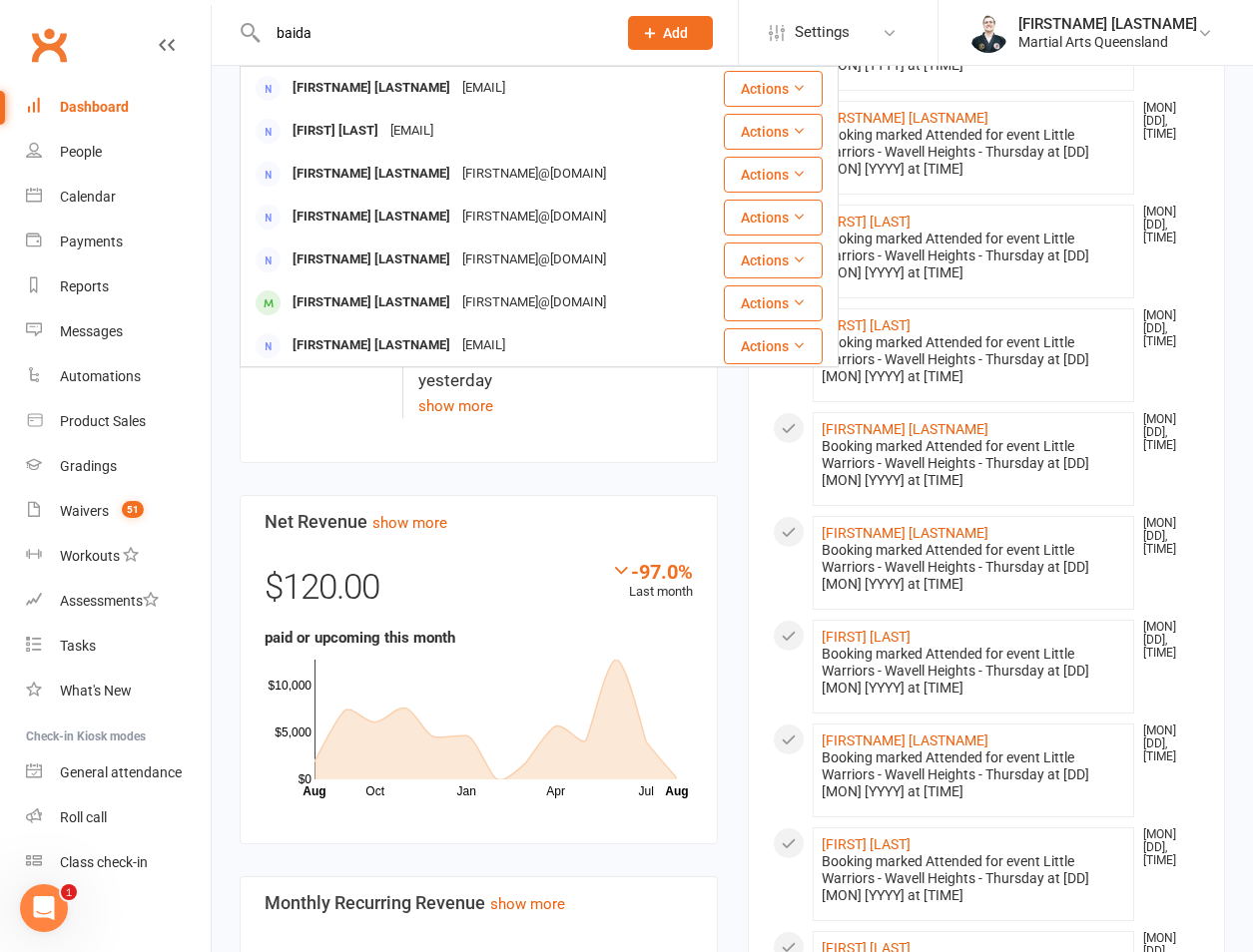click on "baida" at bounding box center (431, 33) 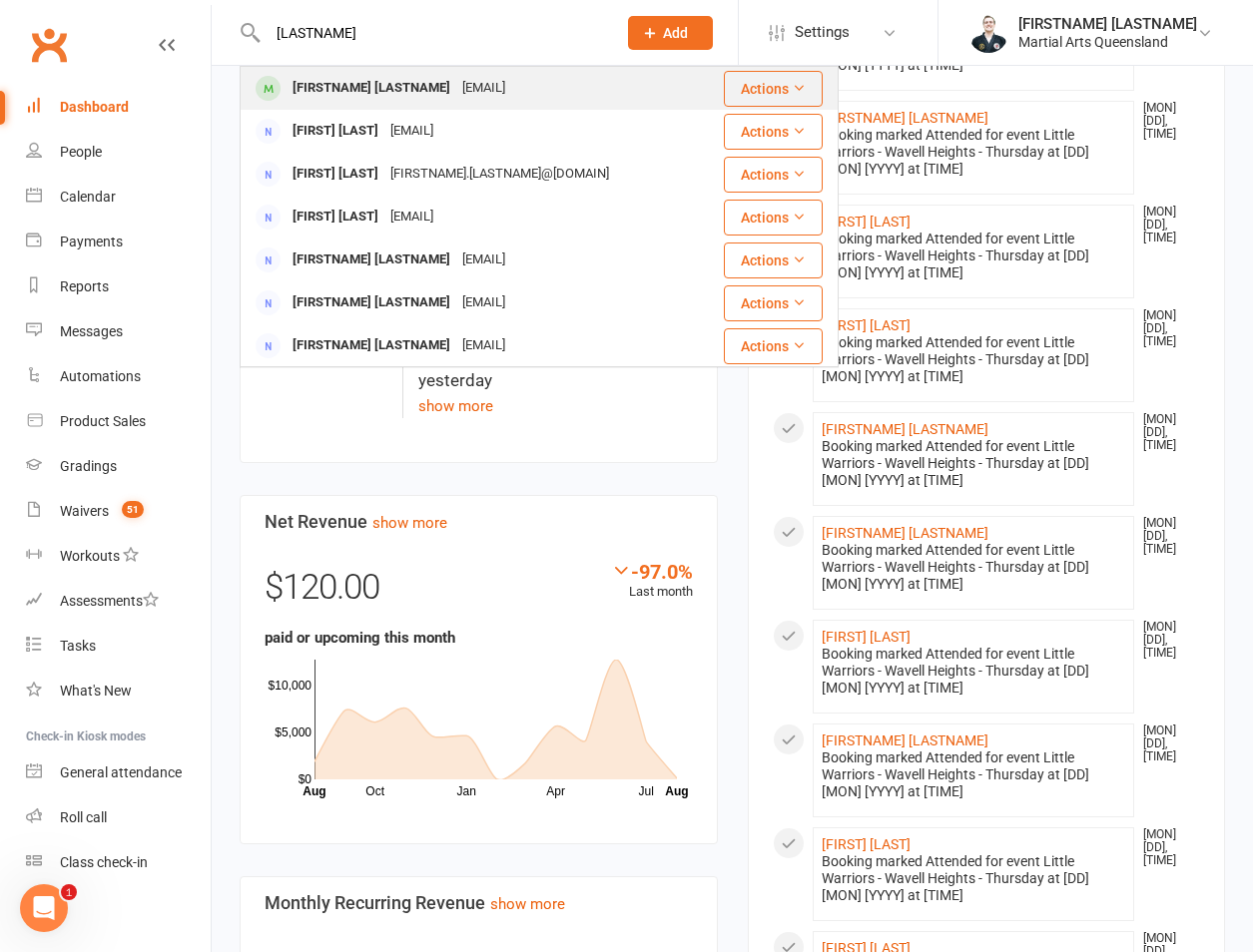 type on "[LASTNAME]" 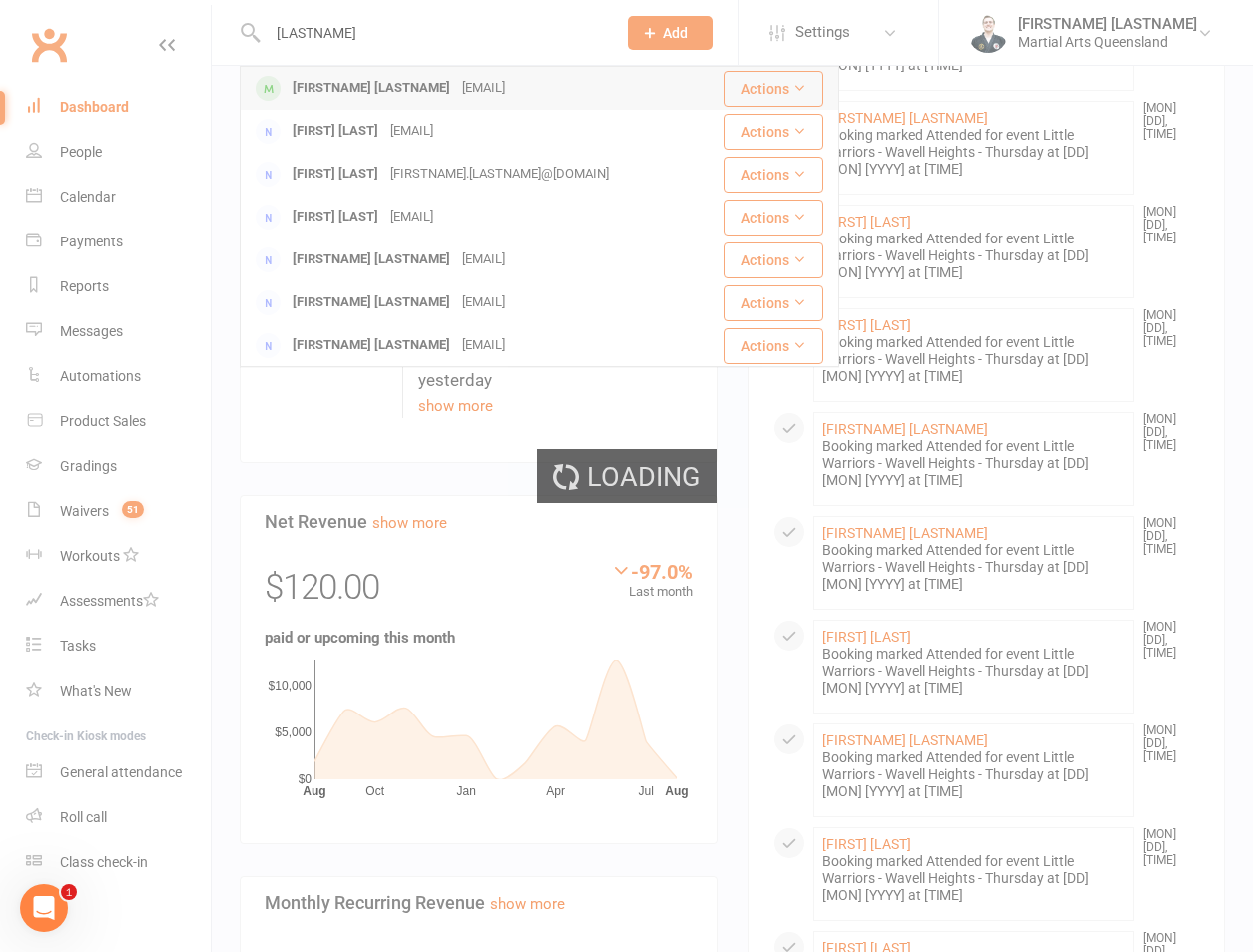 type 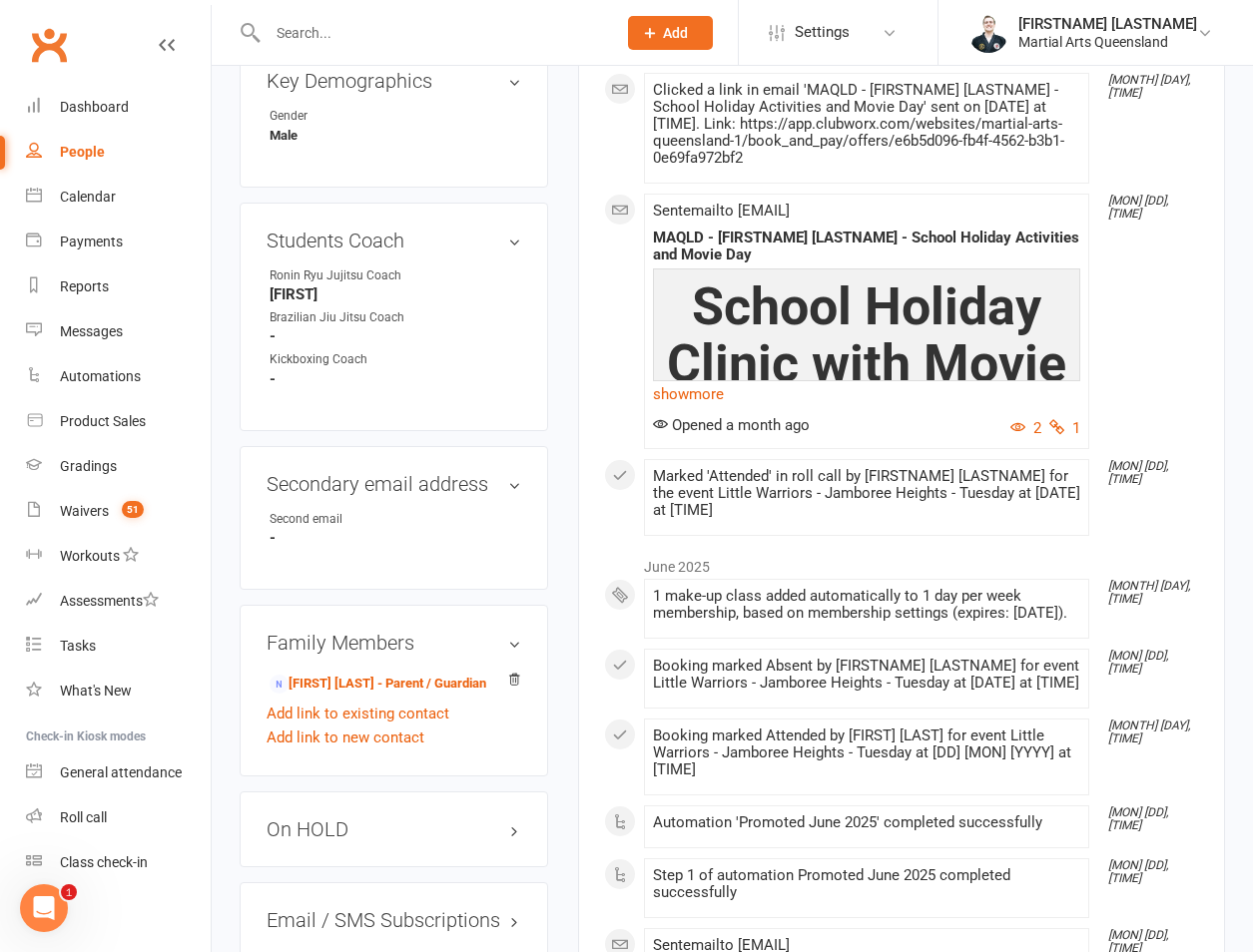 scroll, scrollTop: 1397, scrollLeft: 0, axis: vertical 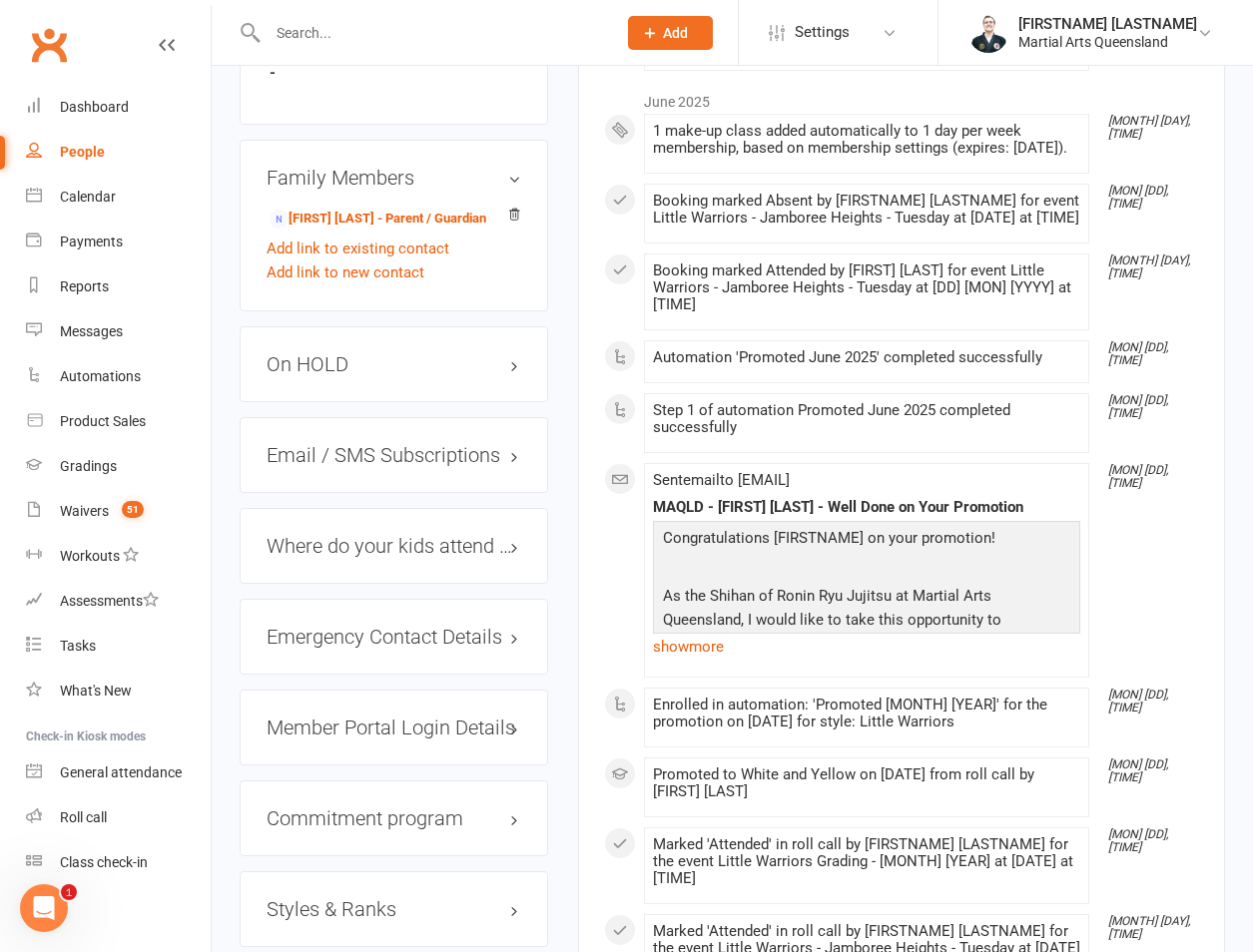 click on "On HOLD" at bounding box center [393, 364] 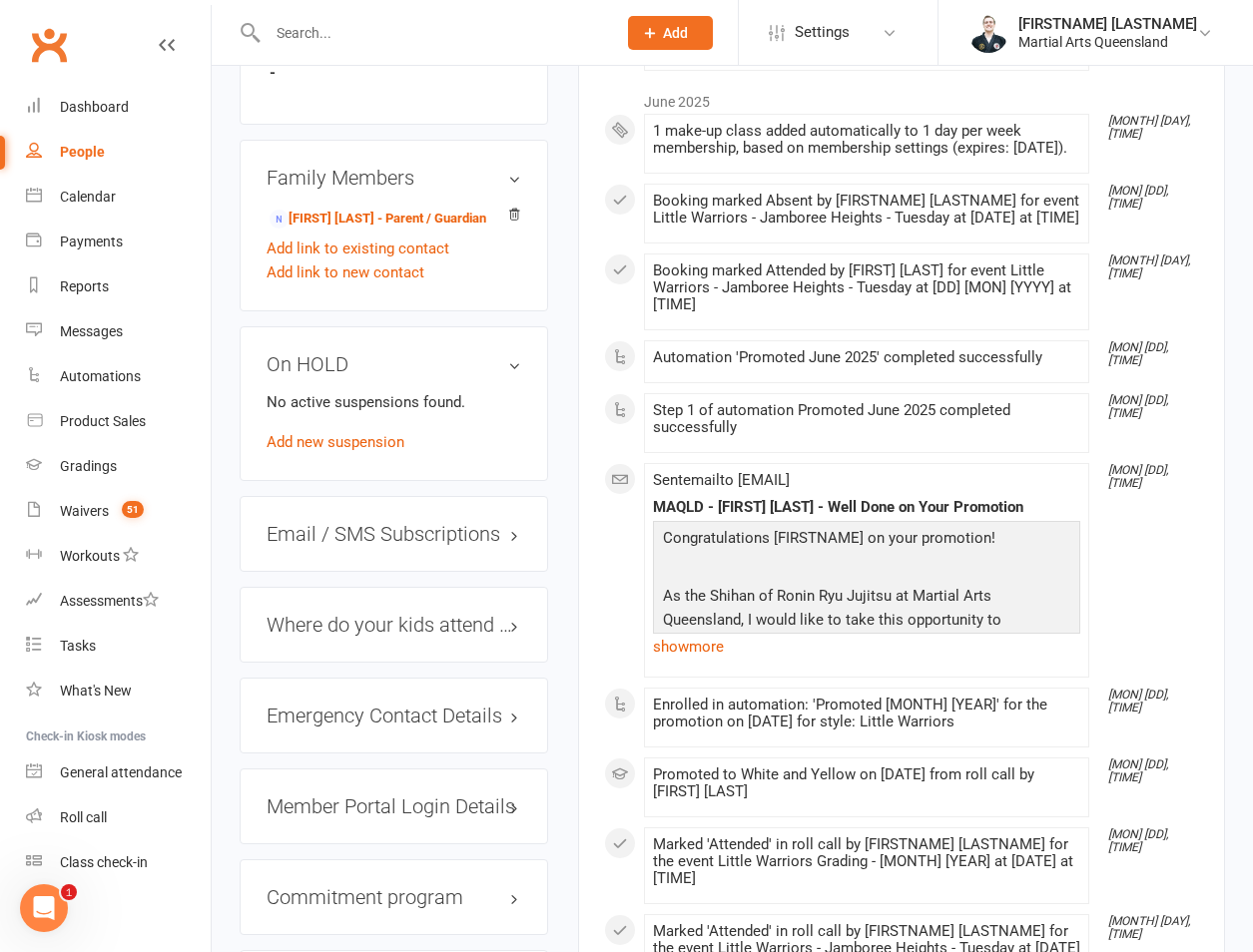 click on "No active suspensions found. Add new suspension" at bounding box center [393, 422] 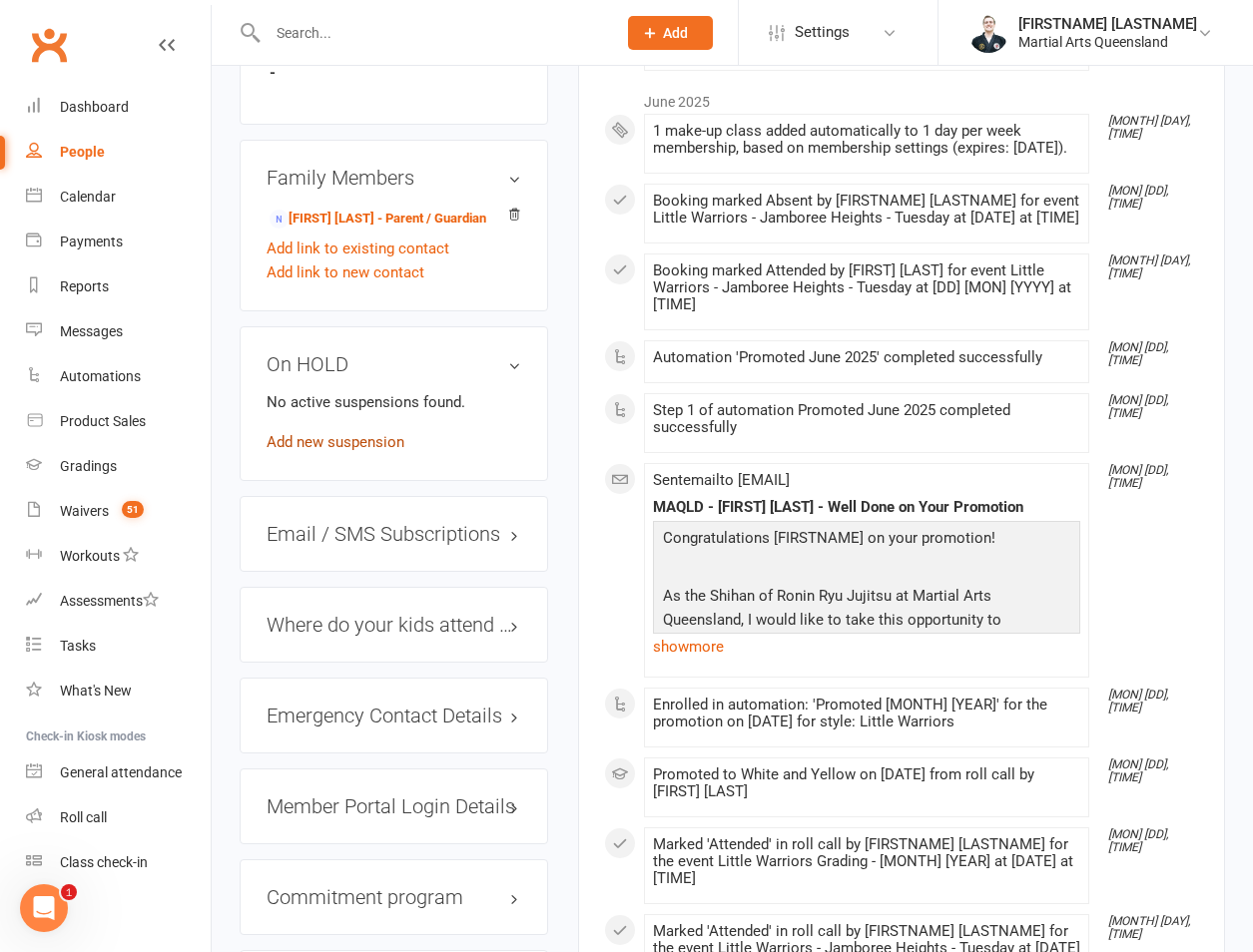 click on "Add new suspension" at bounding box center (335, 442) 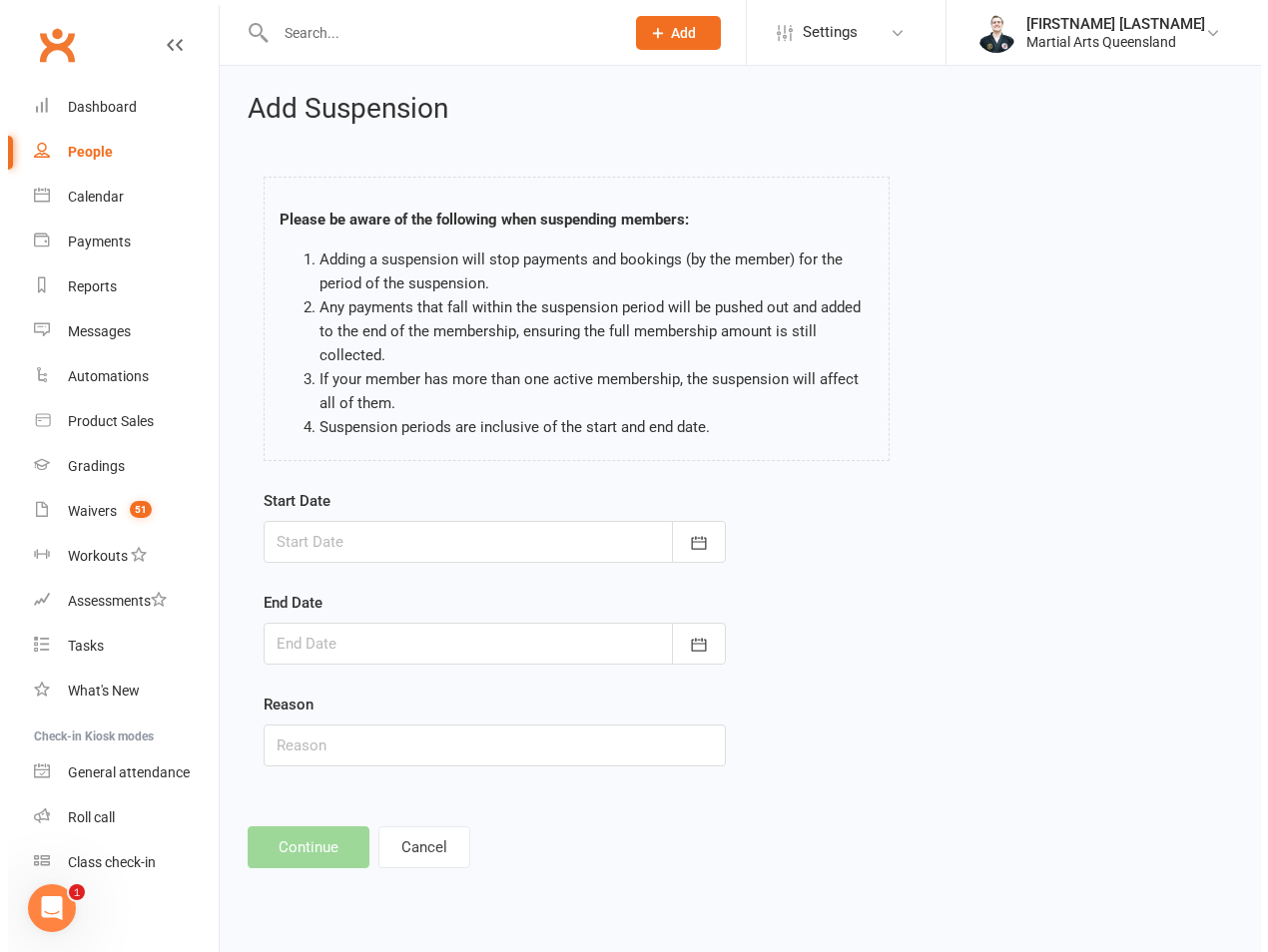 scroll, scrollTop: 0, scrollLeft: 0, axis: both 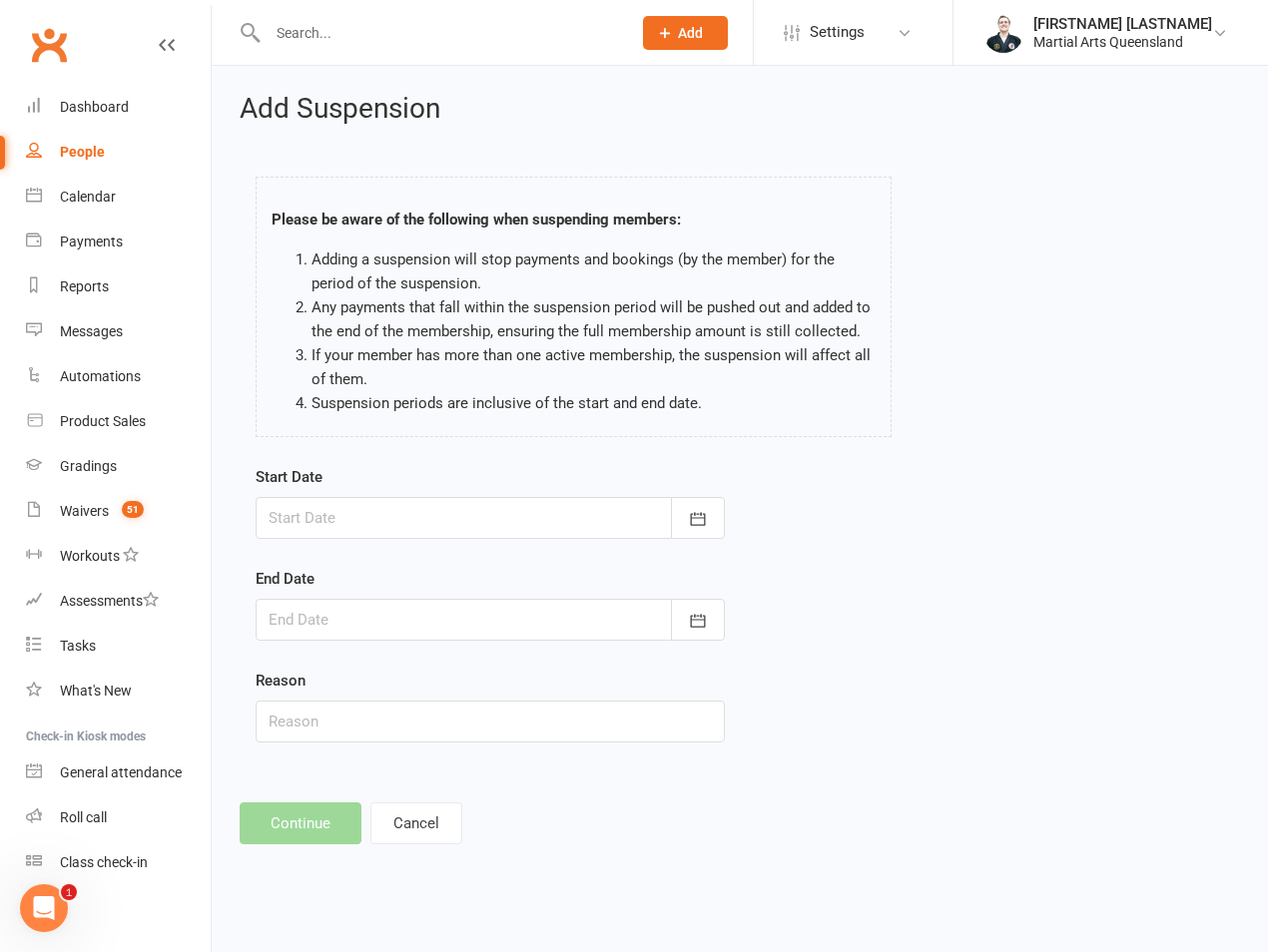 click at bounding box center [490, 518] 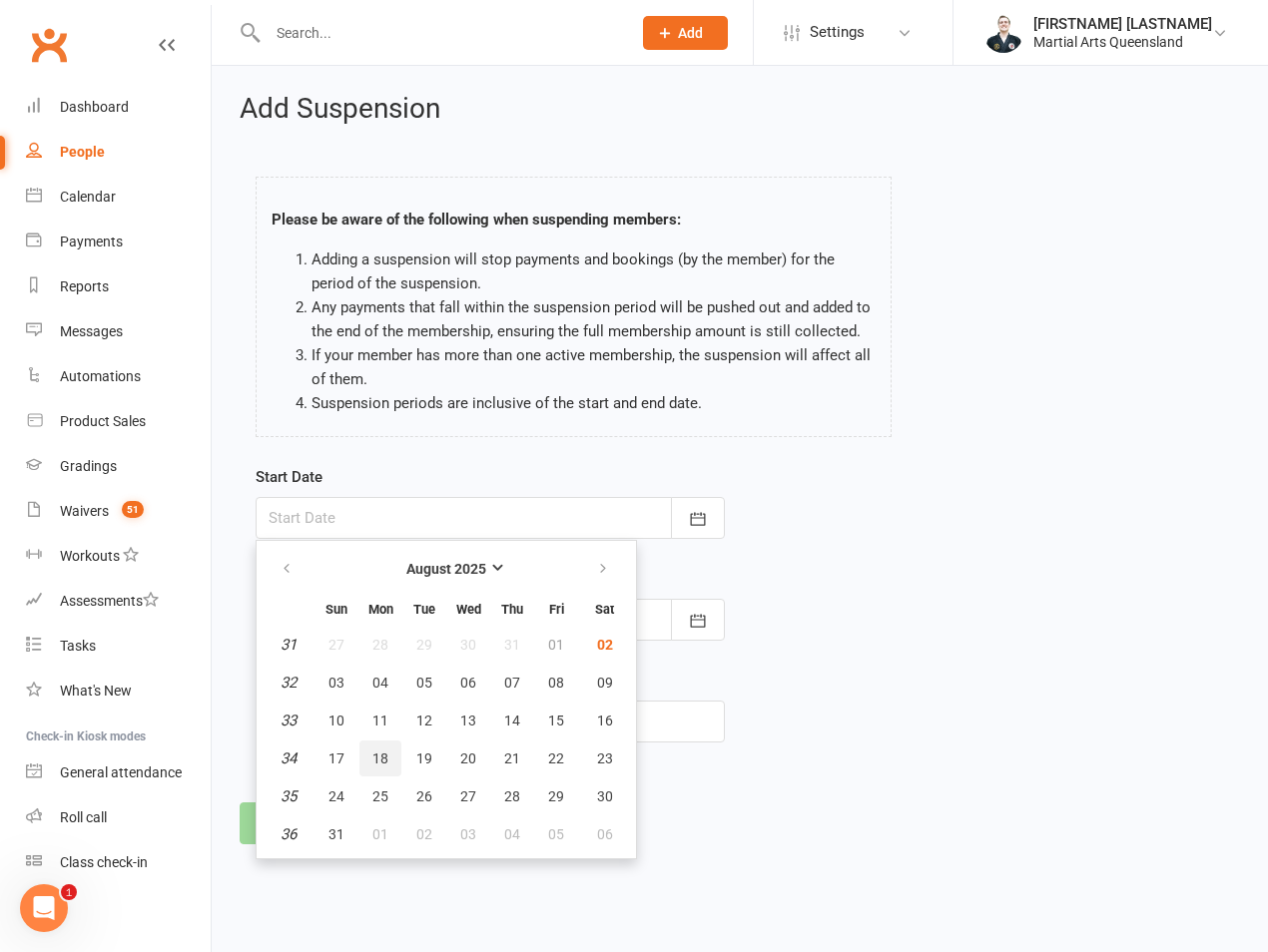 click on "18" at bounding box center [380, 758] 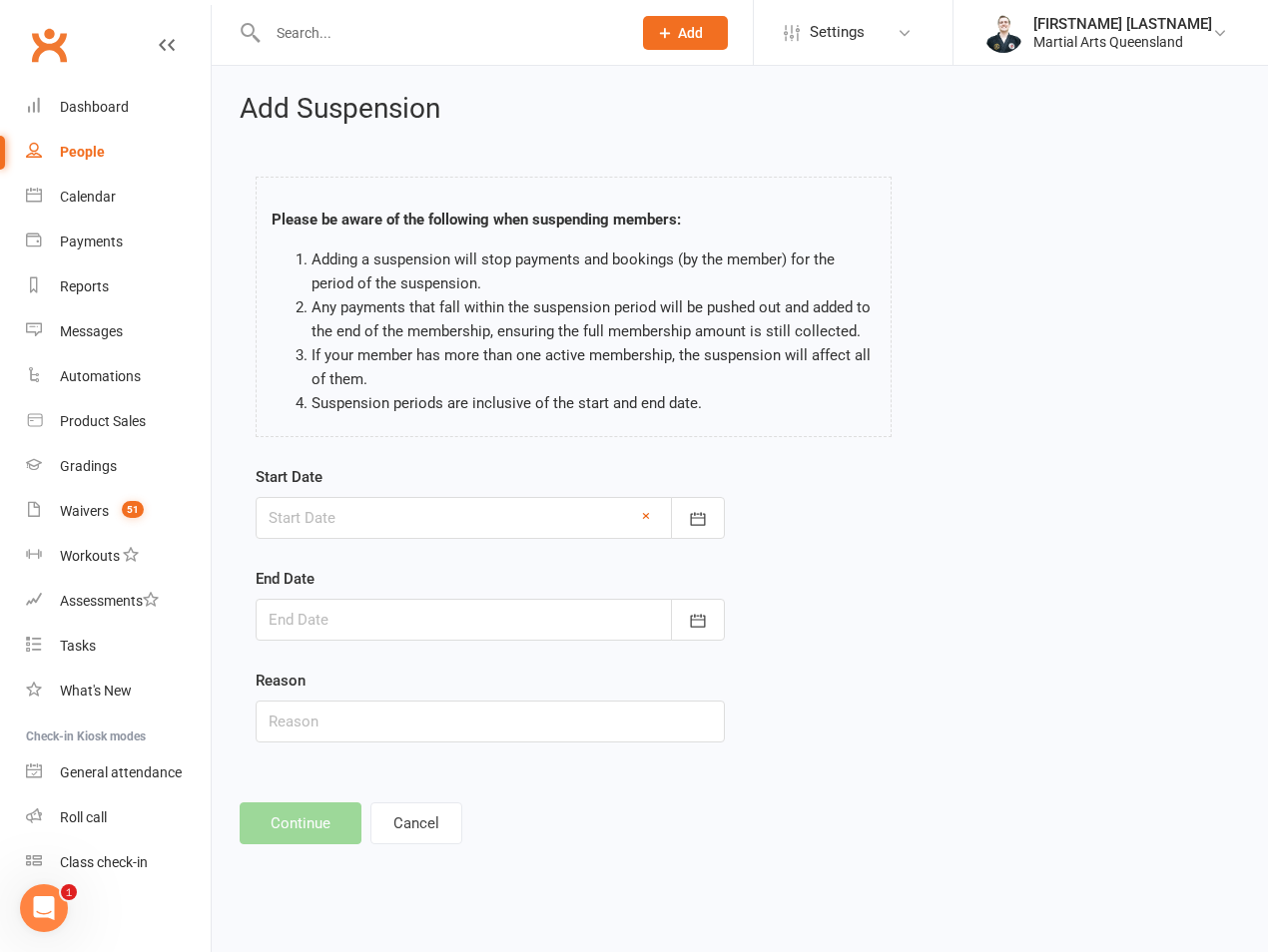 type on "18 Aug 2025" 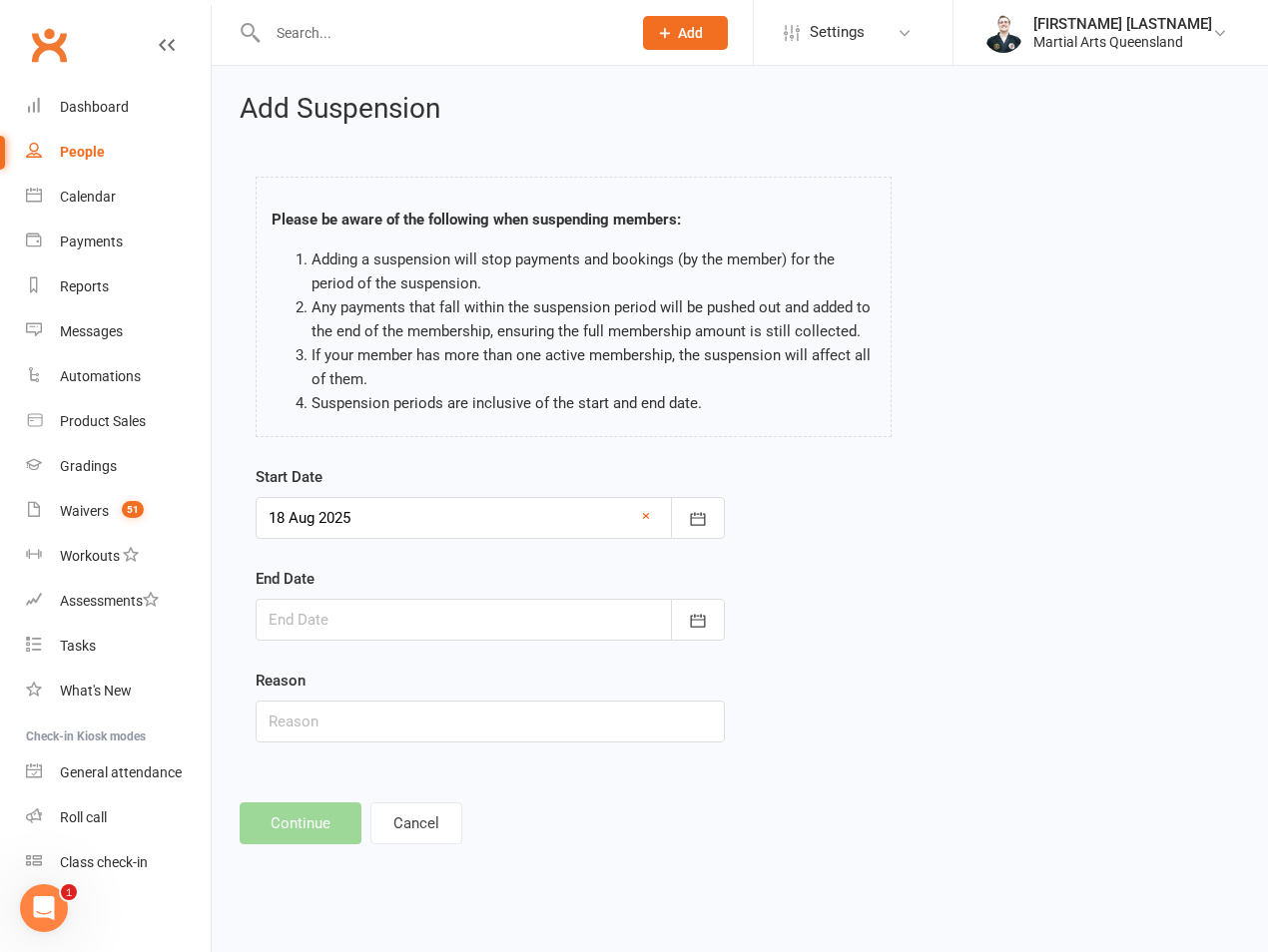 click at bounding box center [490, 620] 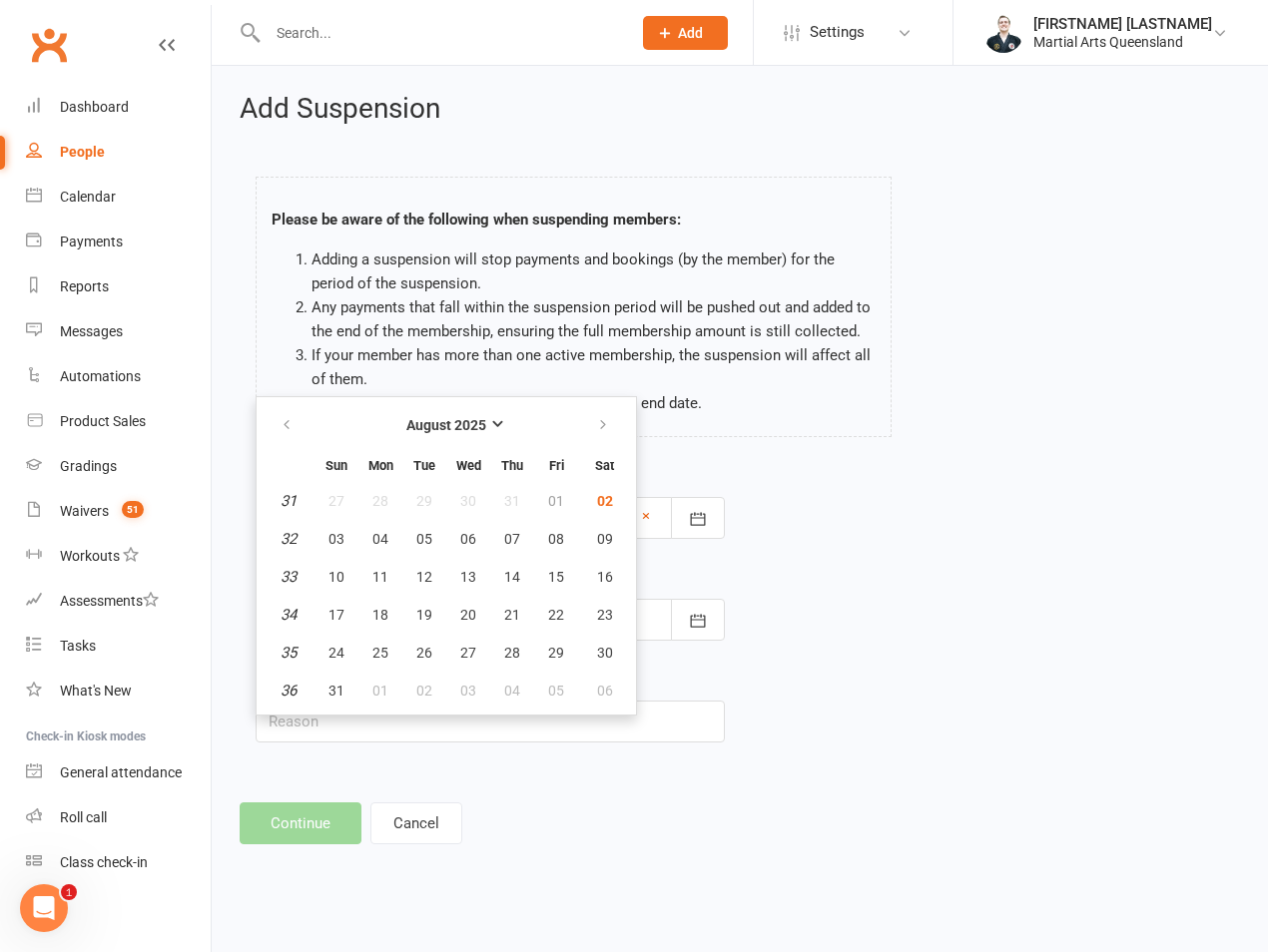 click at bounding box center (604, 425) 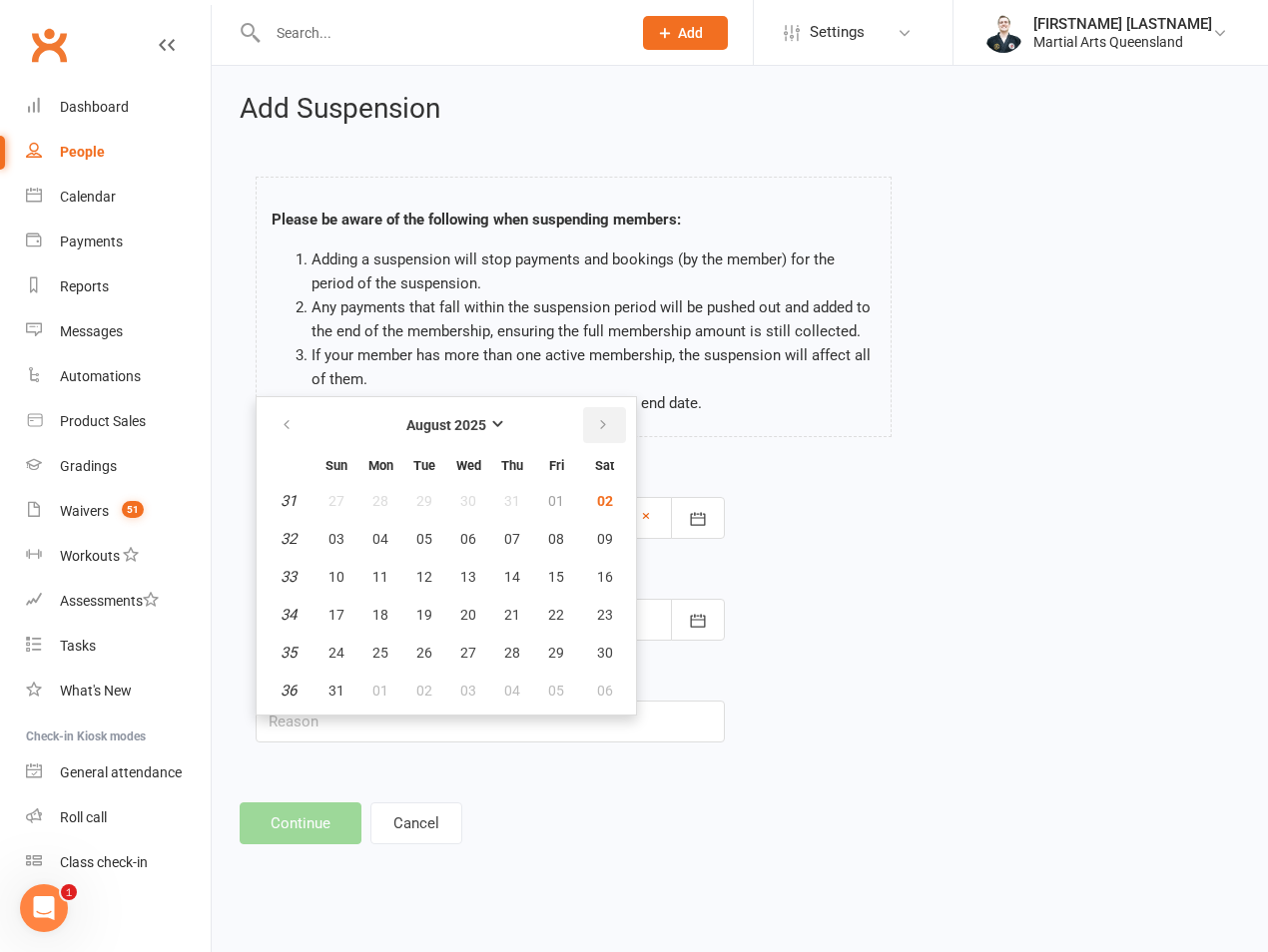 click at bounding box center [604, 425] 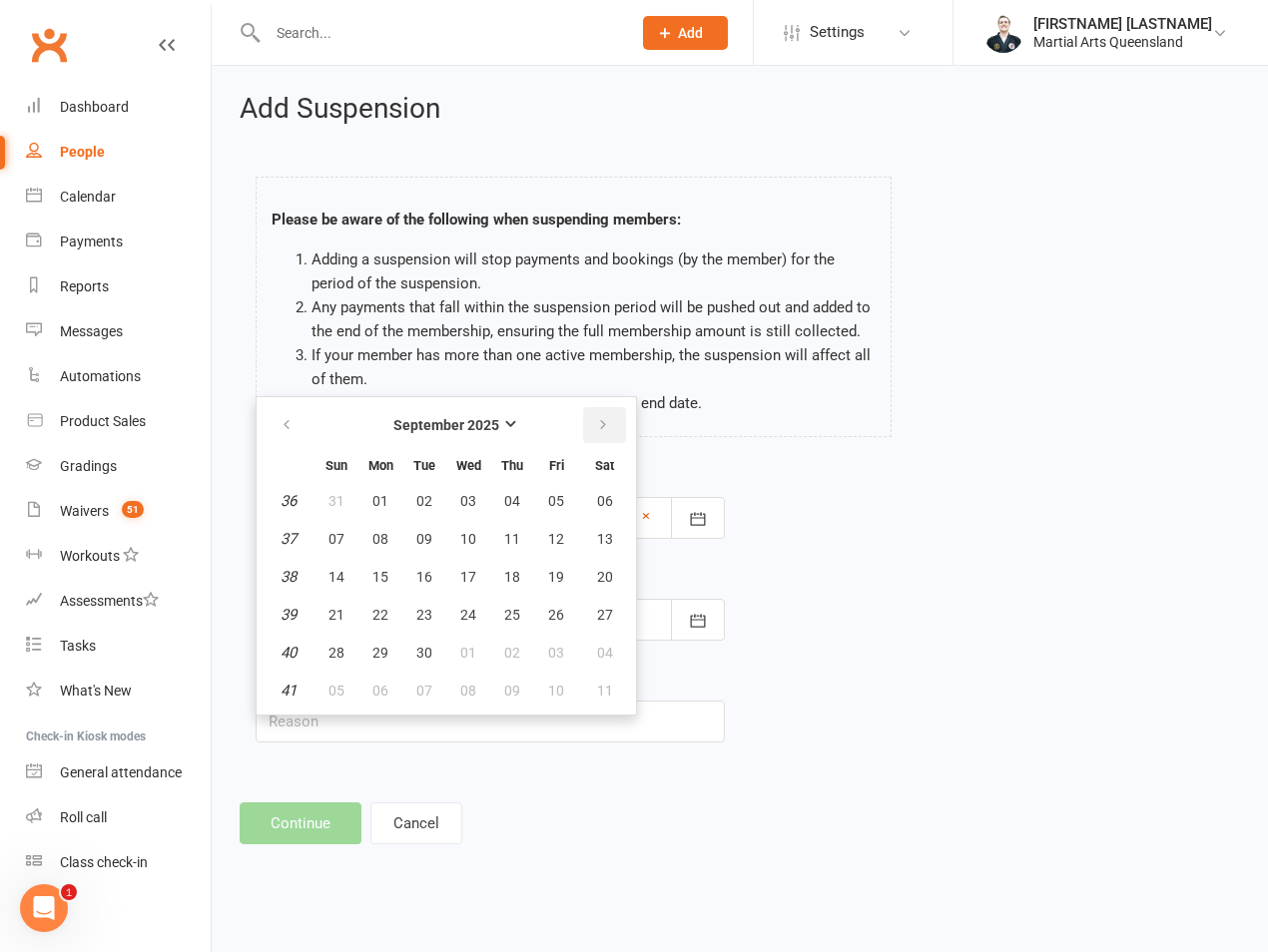 click at bounding box center (604, 425) 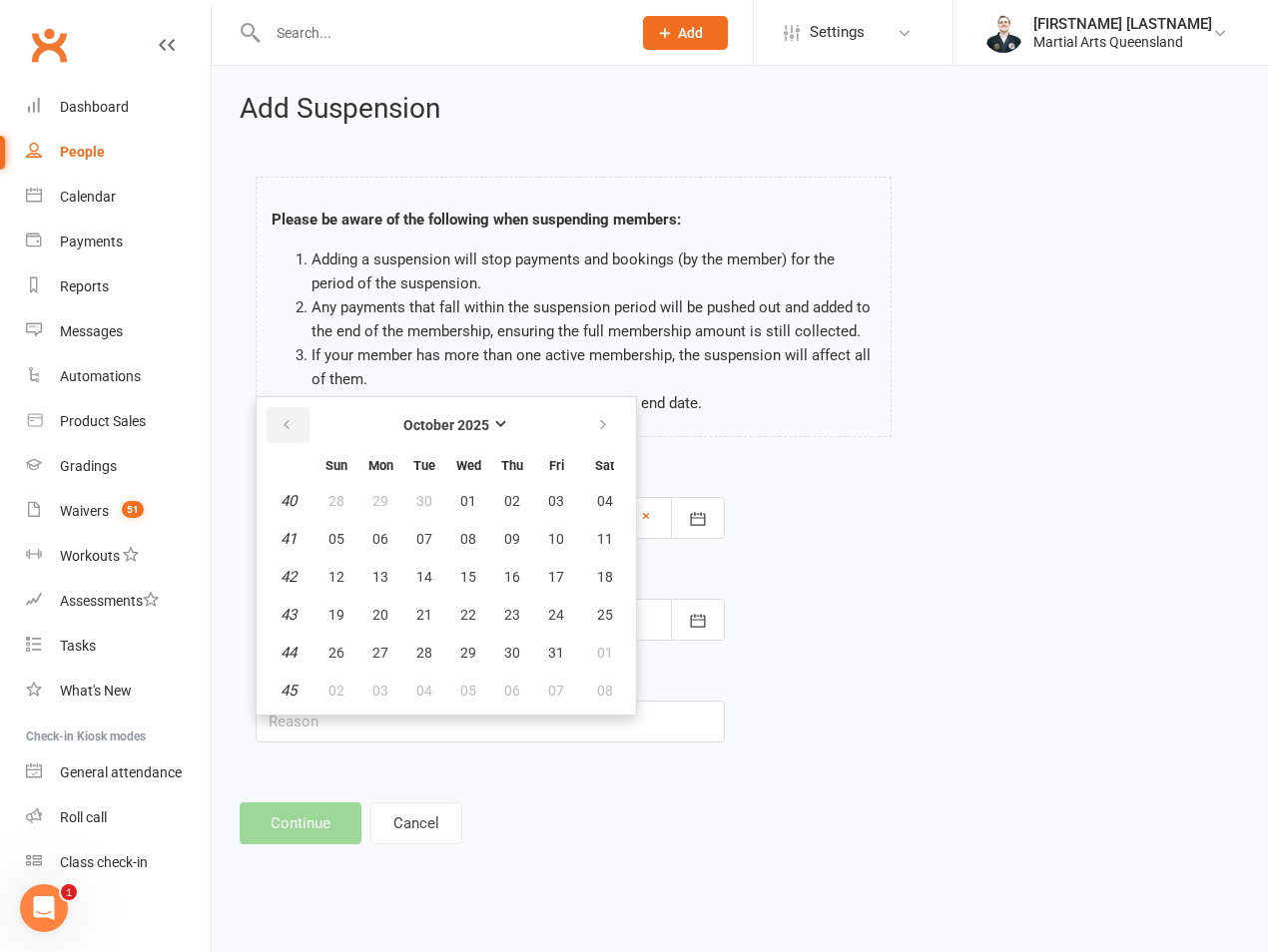 click at bounding box center [288, 425] 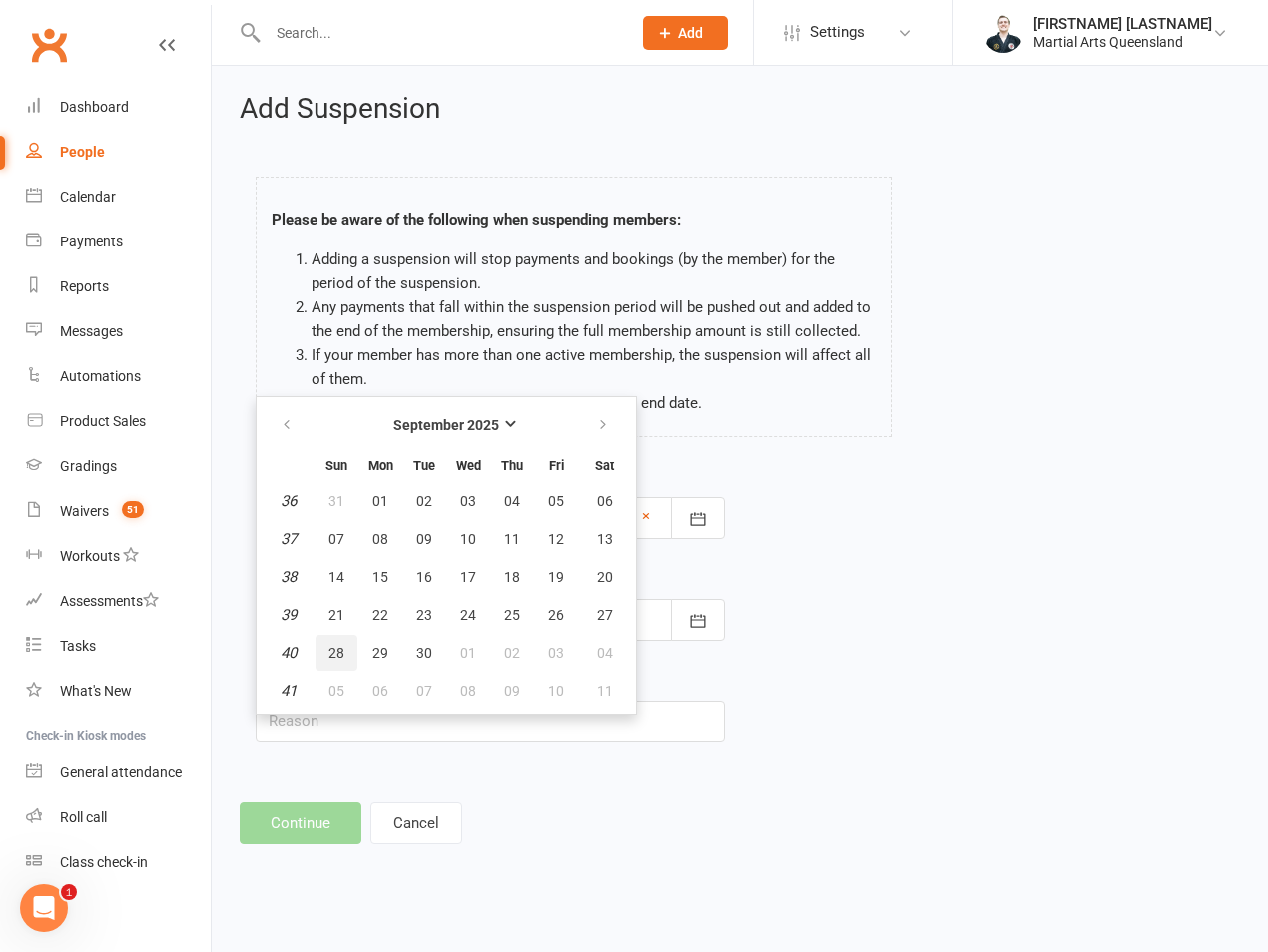 click on "28" at bounding box center (336, 653) 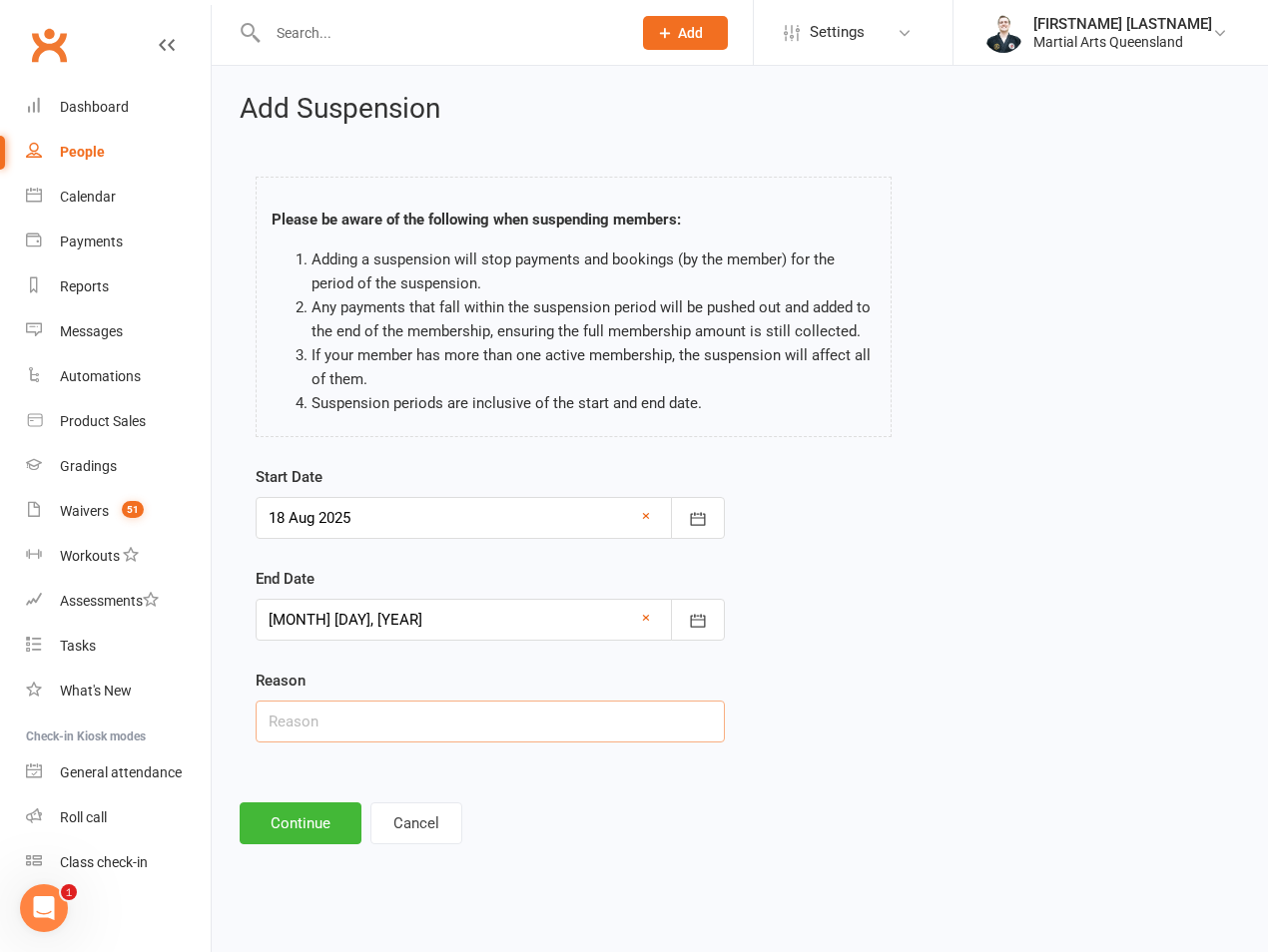 click at bounding box center (490, 721) 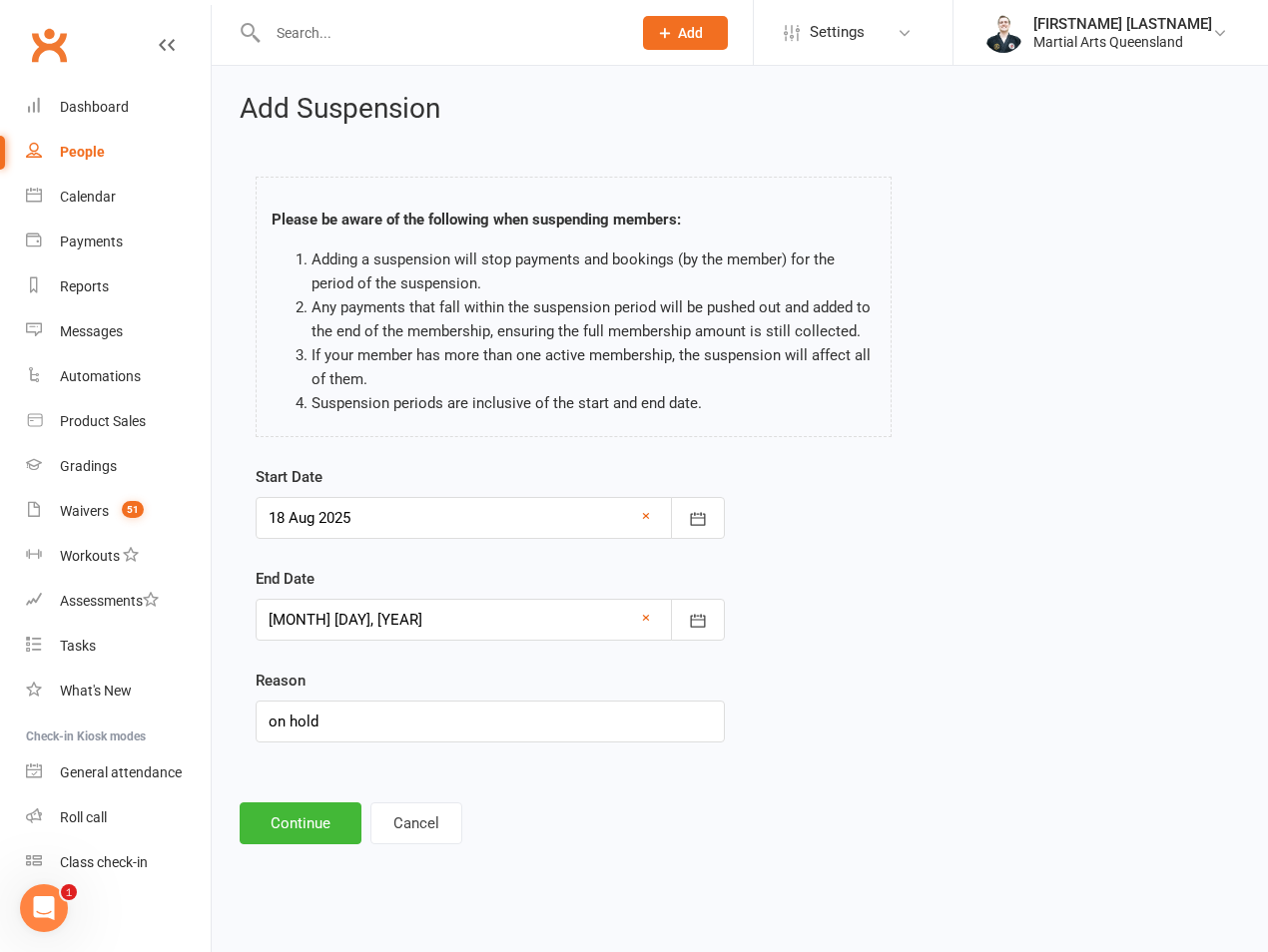 click on "Add Suspension Please be aware of the following when suspending members: Adding a suspension will stop payments and bookings (by the member) for the period of the suspension. Any payments that fall within the suspension period will be pushed out and added to the end of the membership, ensuring the full membership amount is still collected. If your member has more than one active membership, the suspension will affect all of them. Suspension periods are inclusive of the start and end date. Start Date [DD] [MON] [YYYY]" at bounding box center [740, 469] 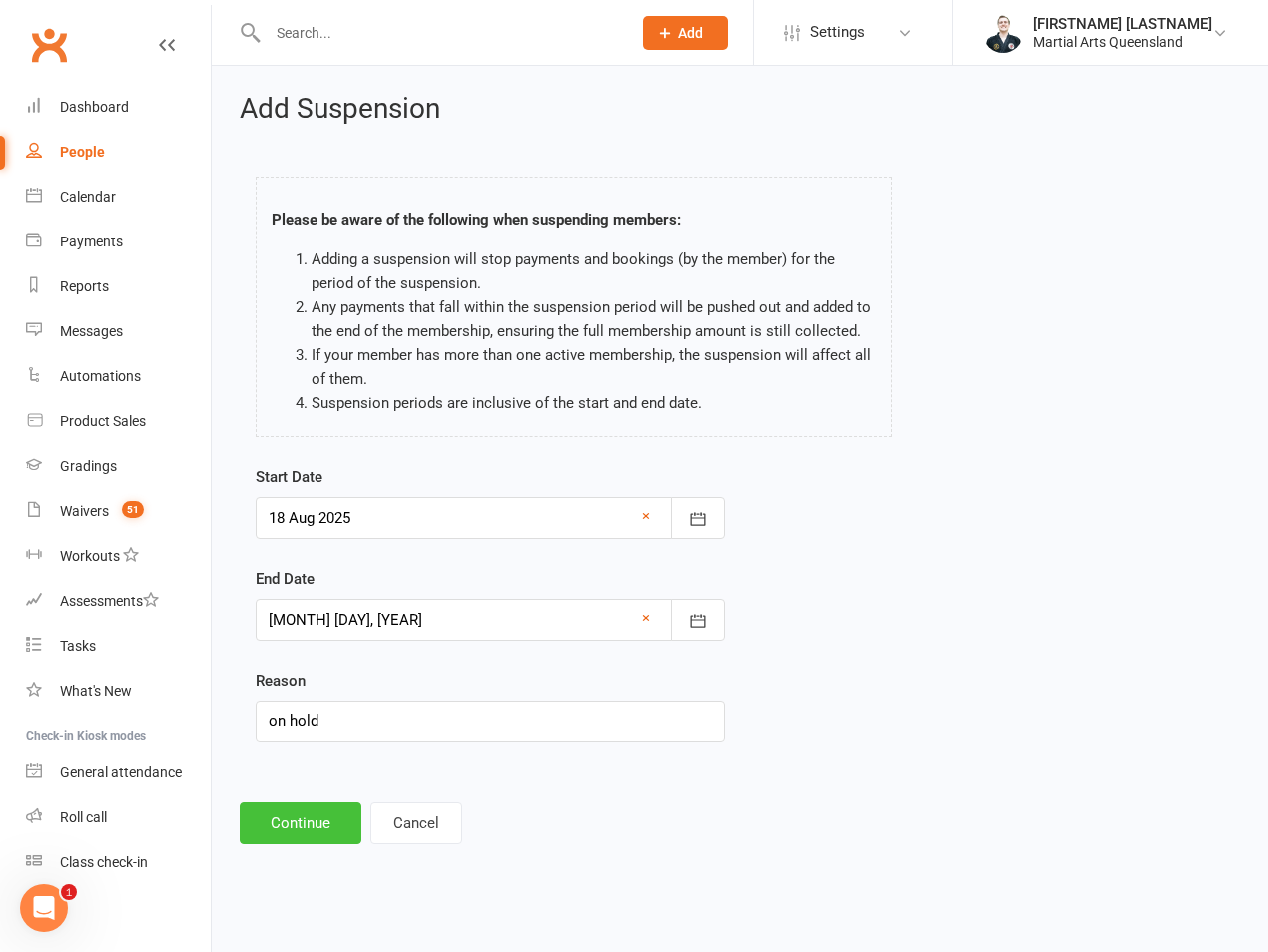 click on "Continue" at bounding box center (301, 823) 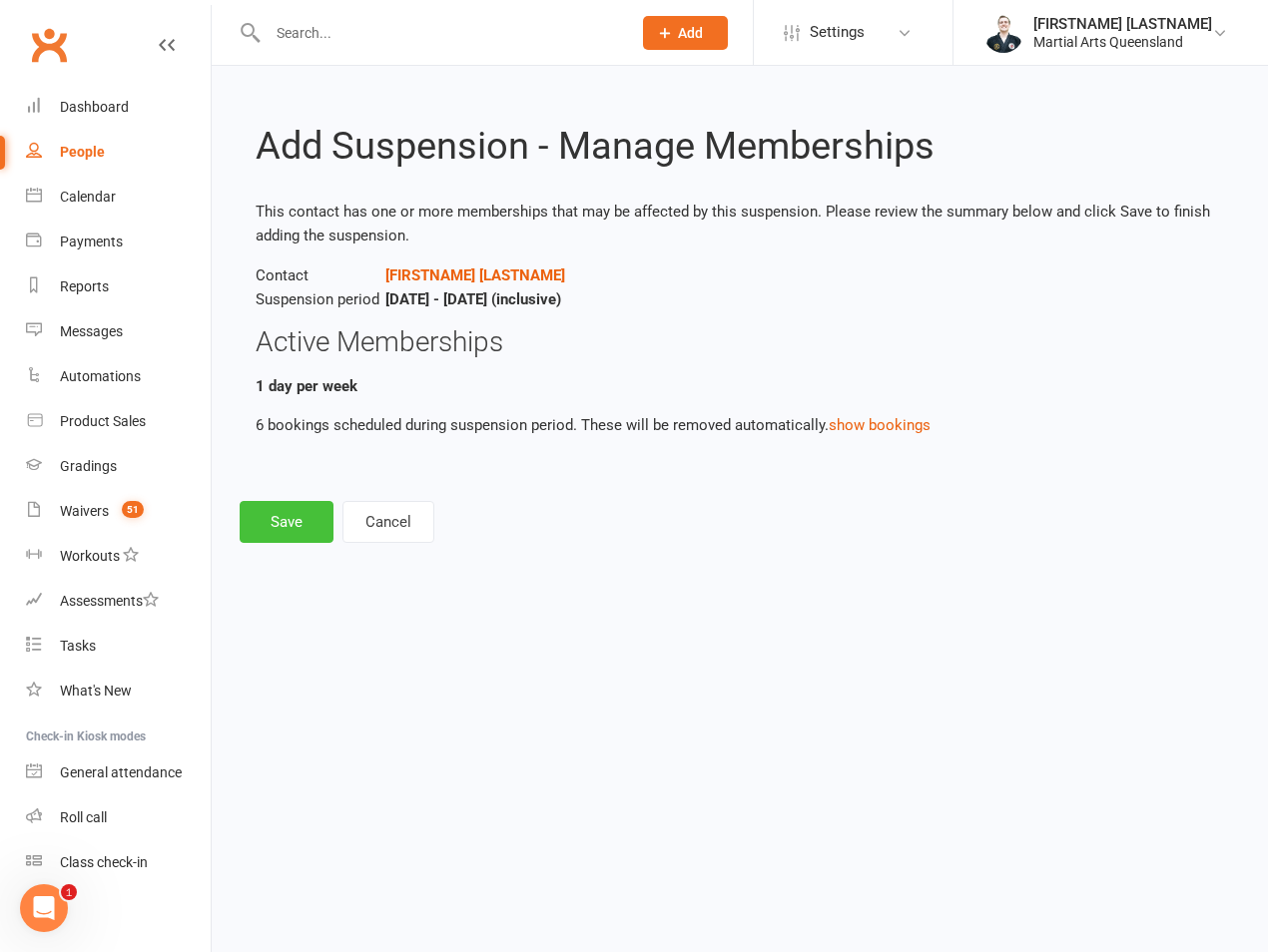 click on "Save" at bounding box center (287, 522) 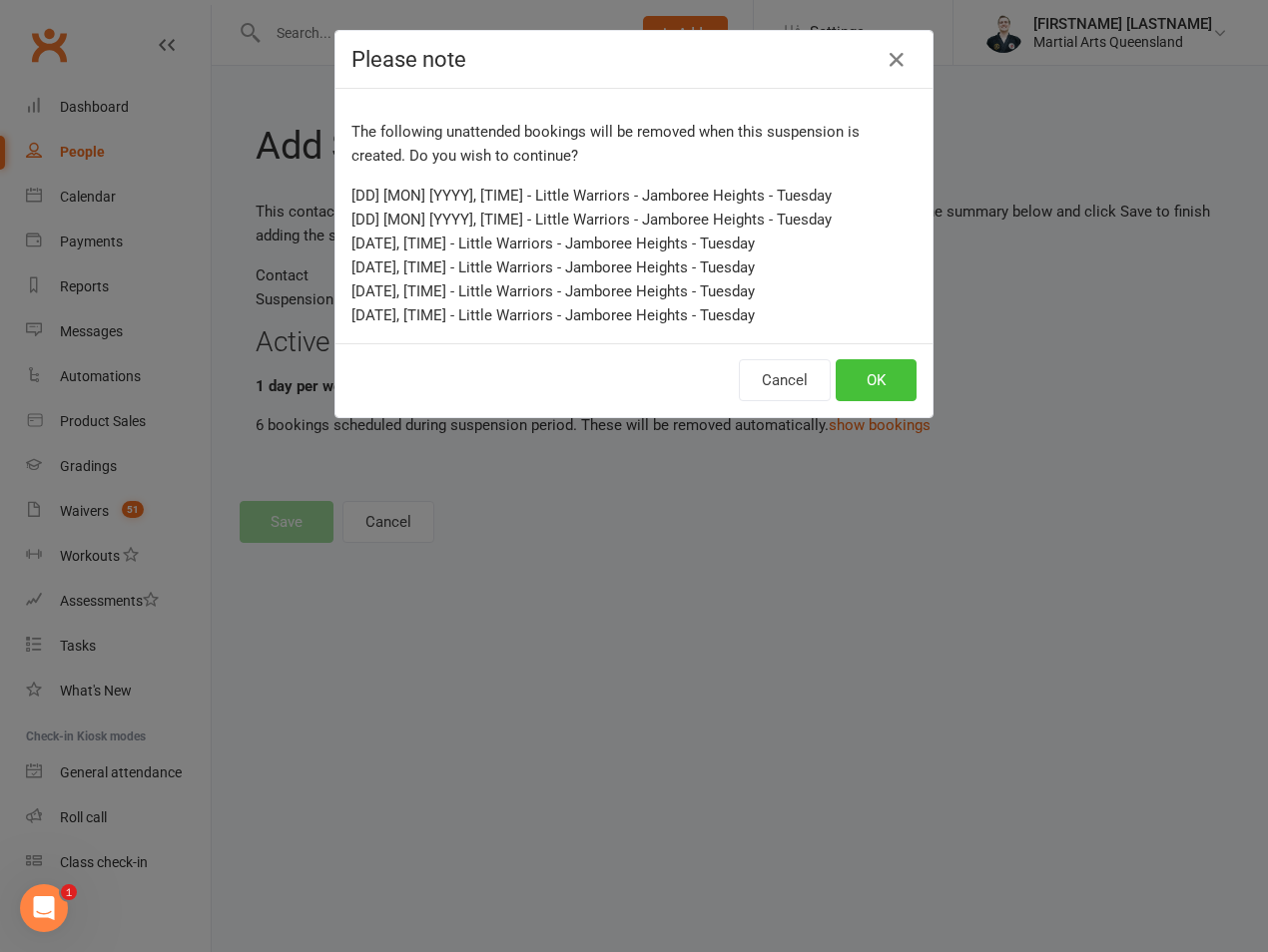 click on "OK" at bounding box center (876, 380) 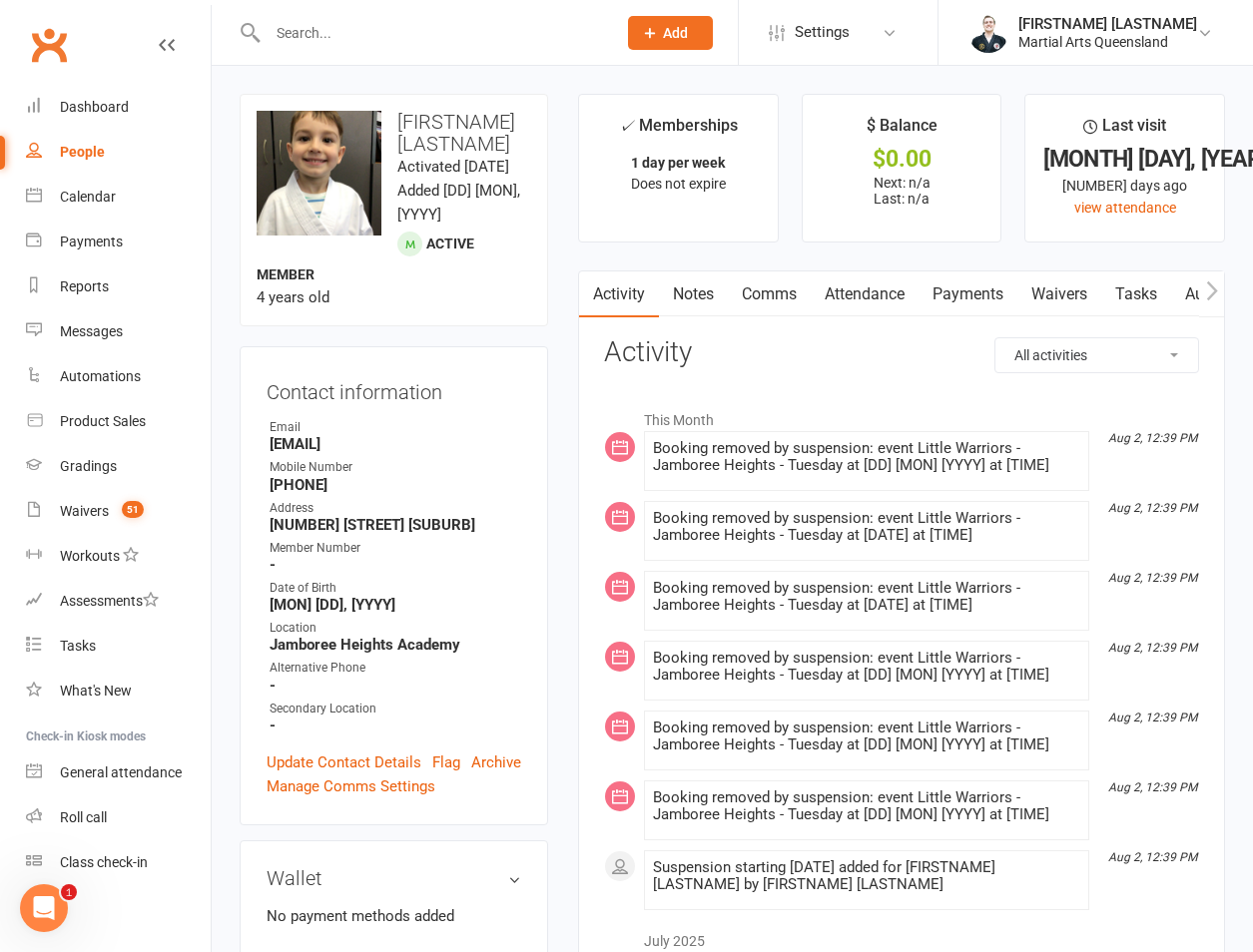click at bounding box center [431, 33] 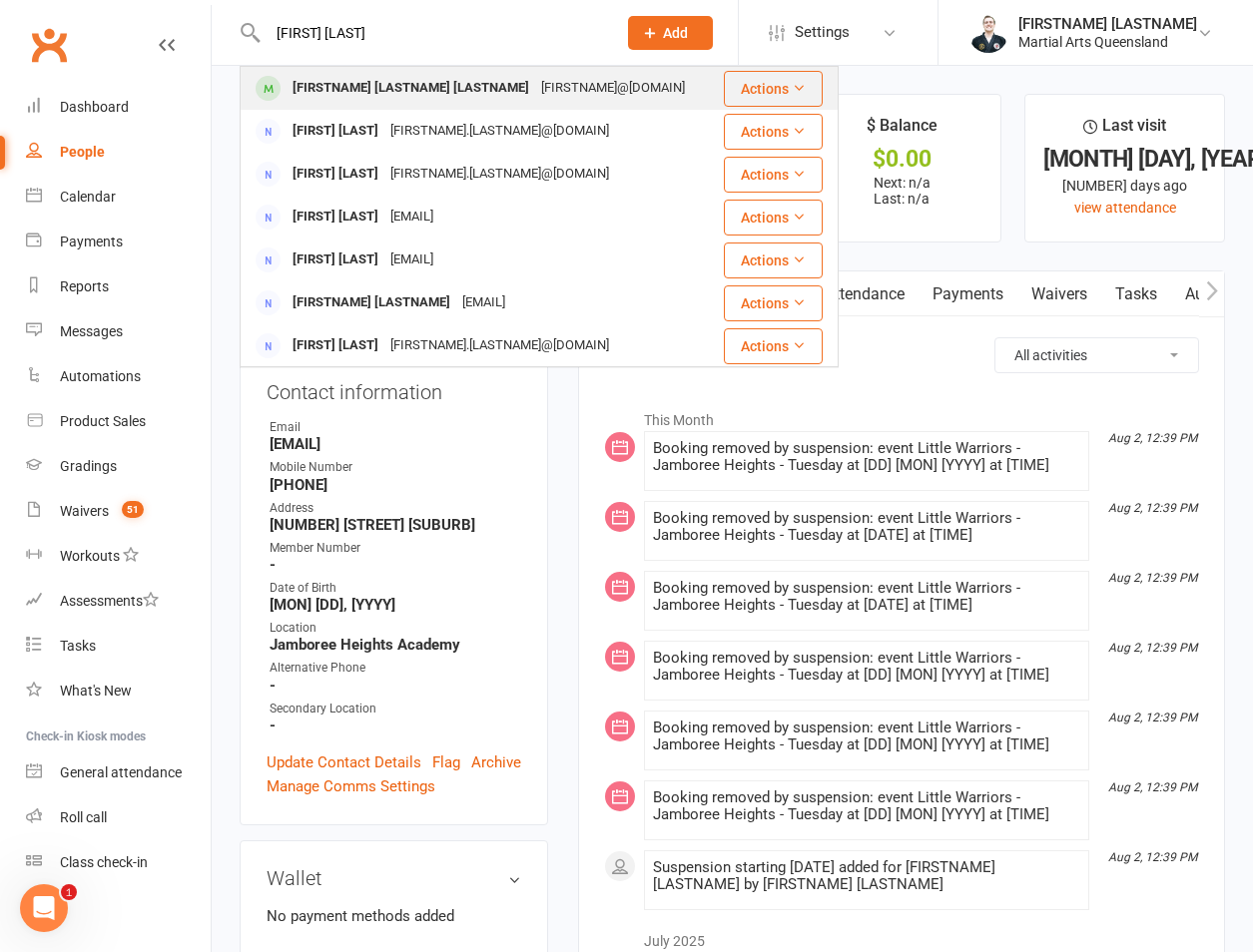 type on "[FIRST] [LAST]" 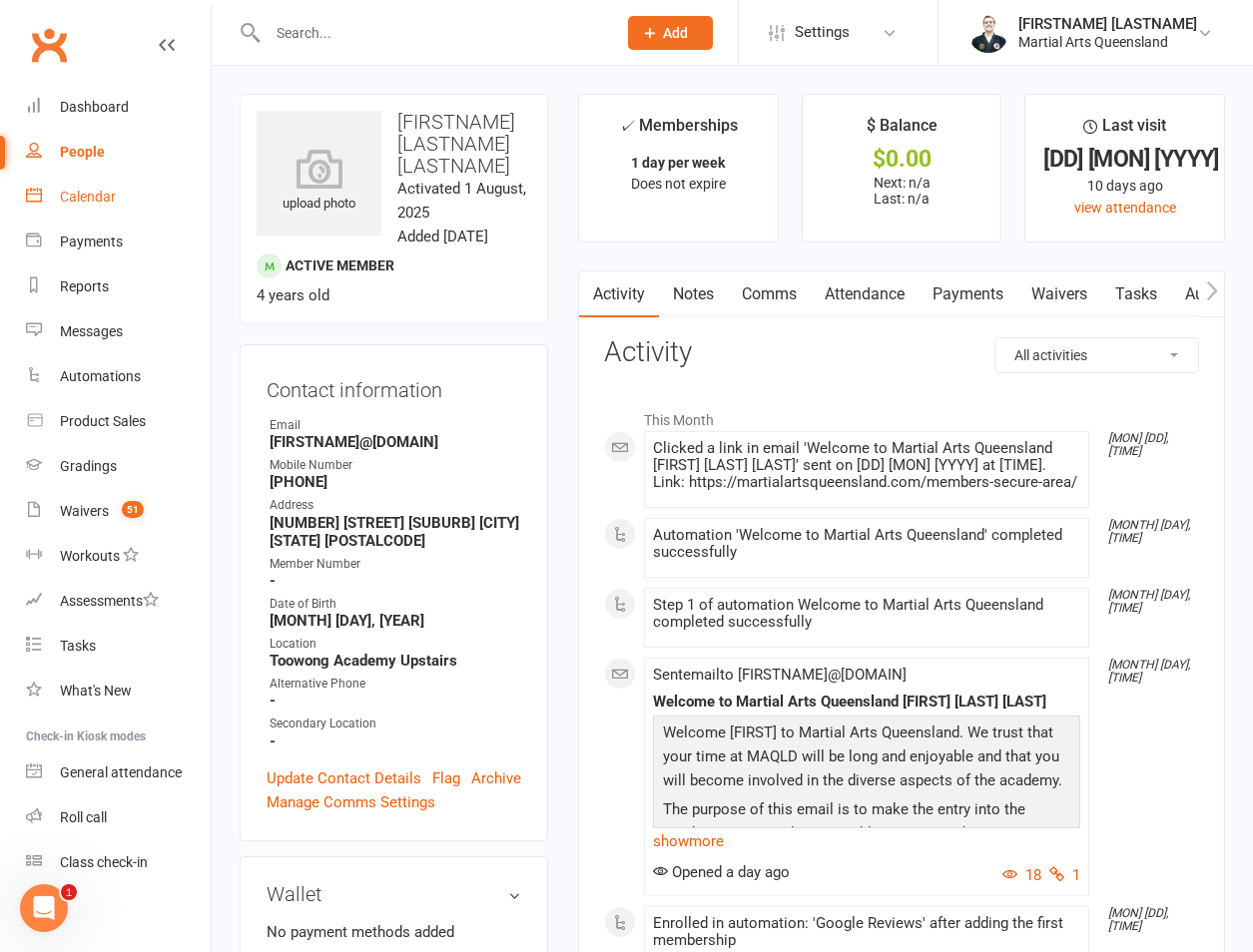 click on "Calendar" at bounding box center [118, 197] 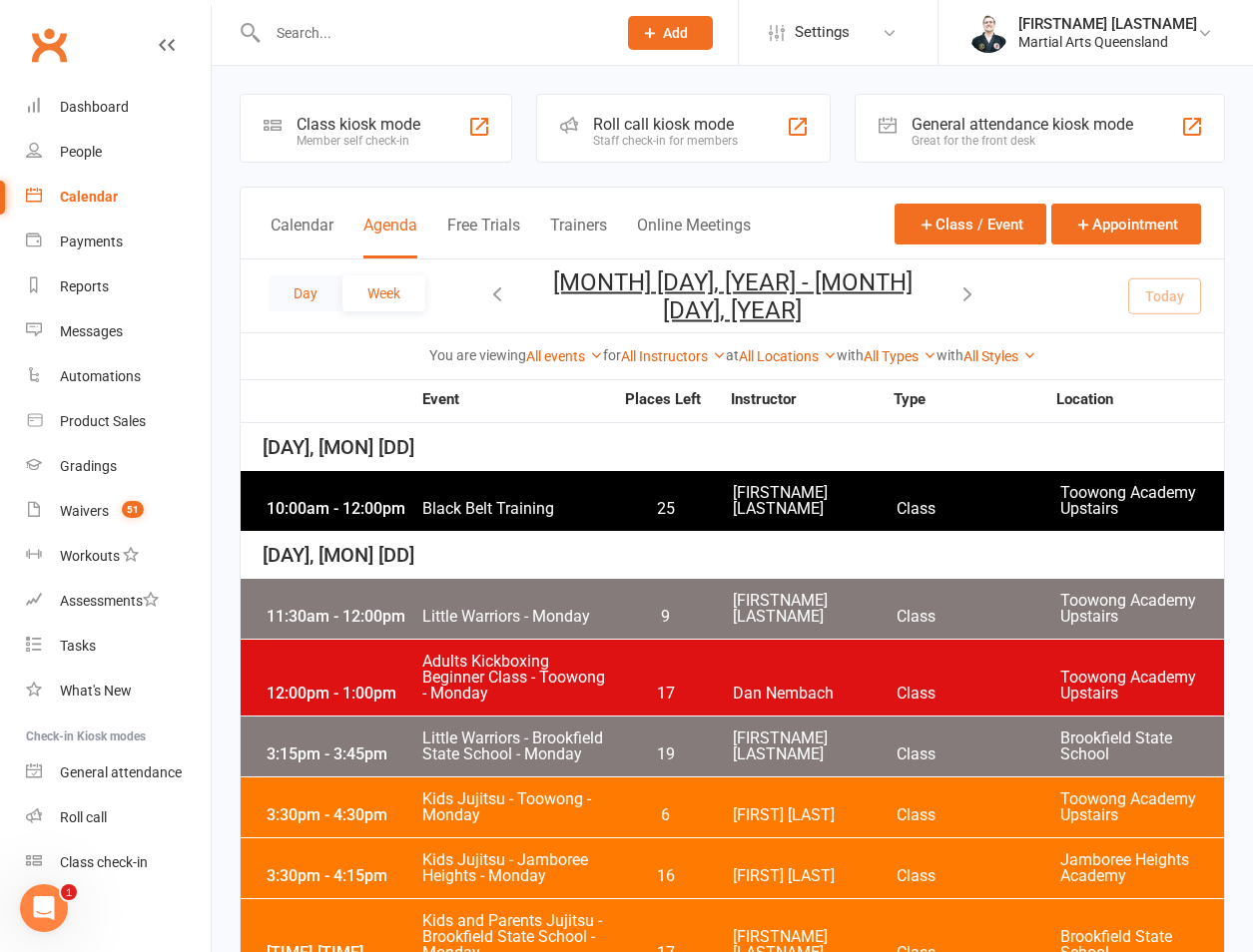 click on "Day" at bounding box center [306, 293] 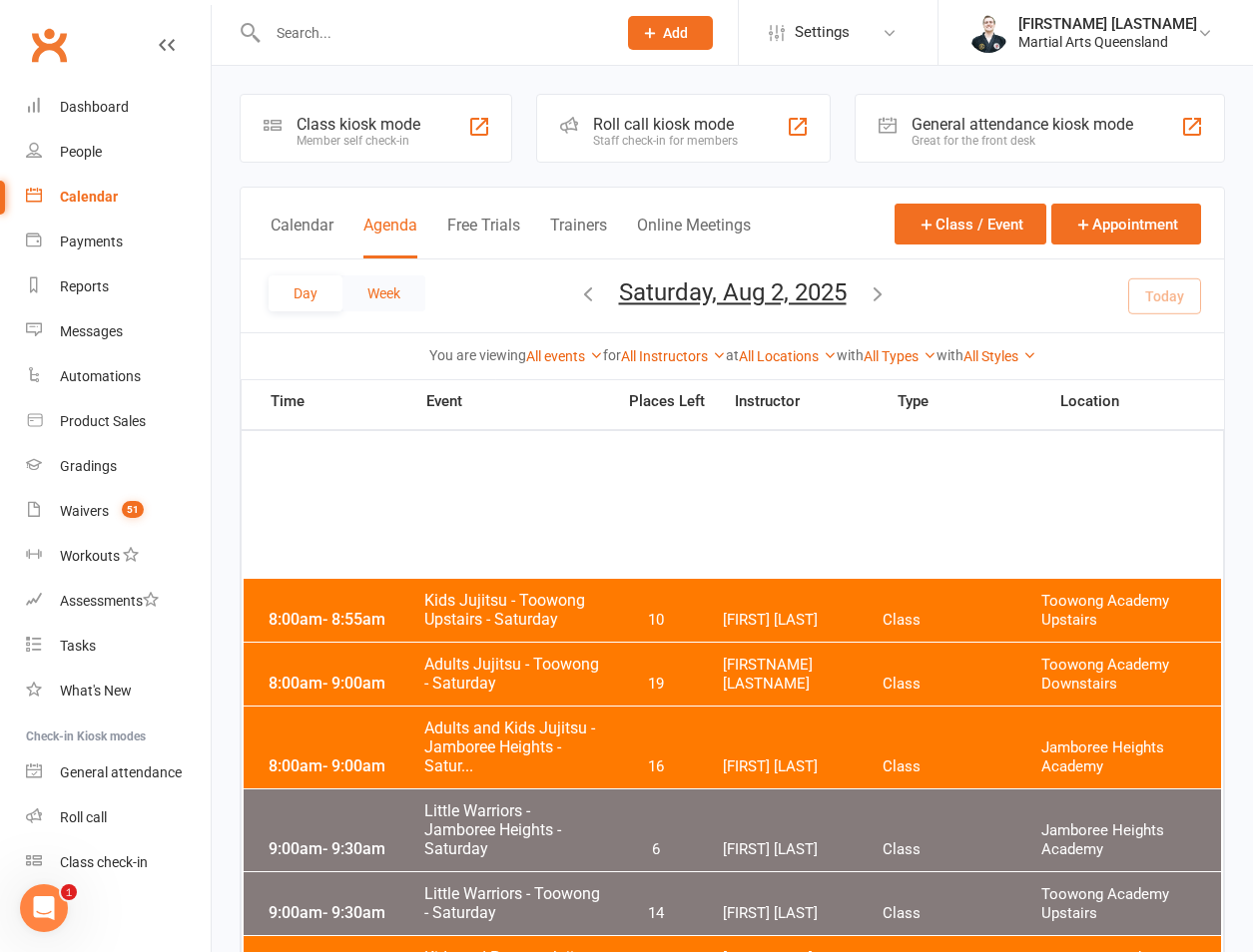 click on "Week" at bounding box center [383, 293] 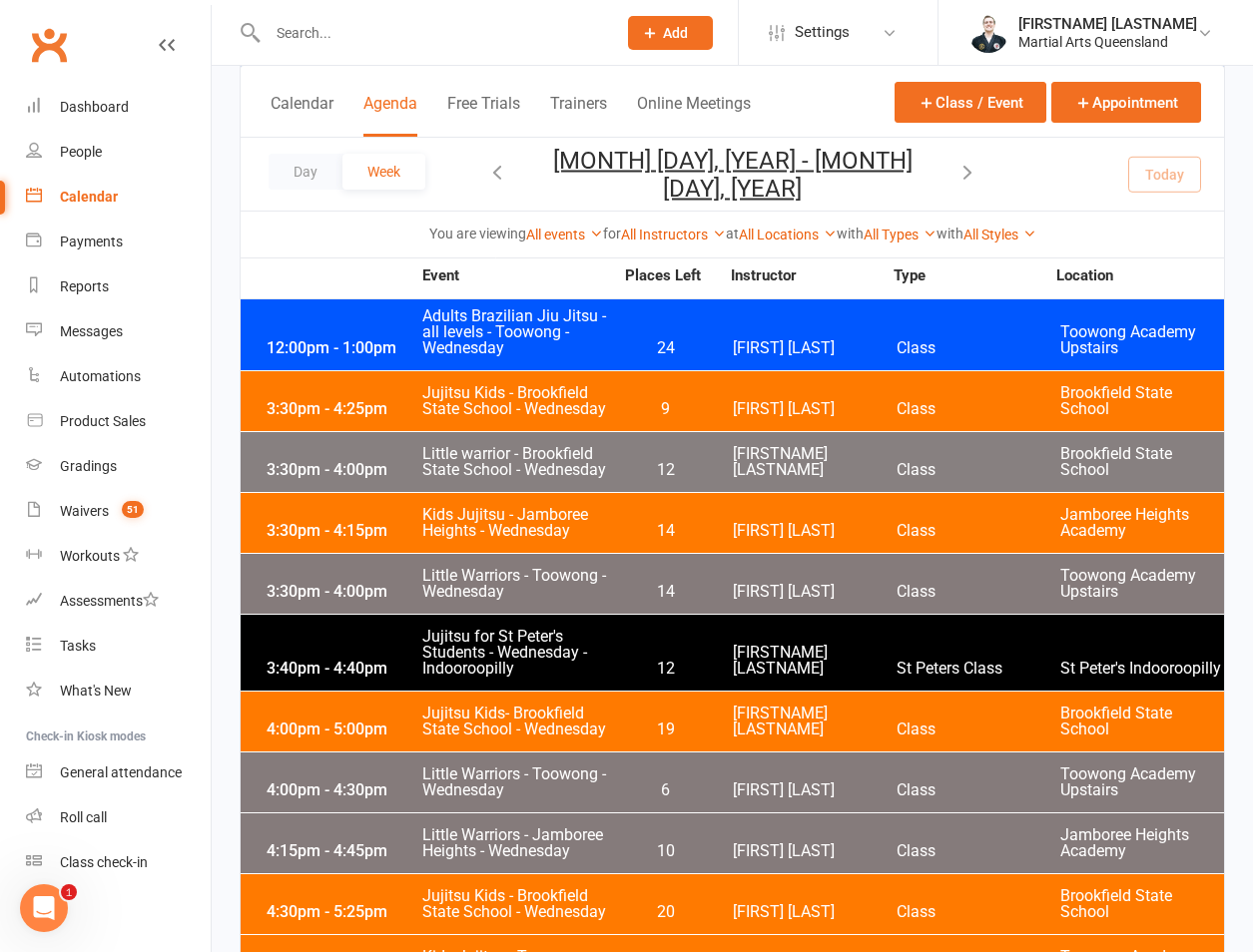 scroll, scrollTop: 2328, scrollLeft: 0, axis: vertical 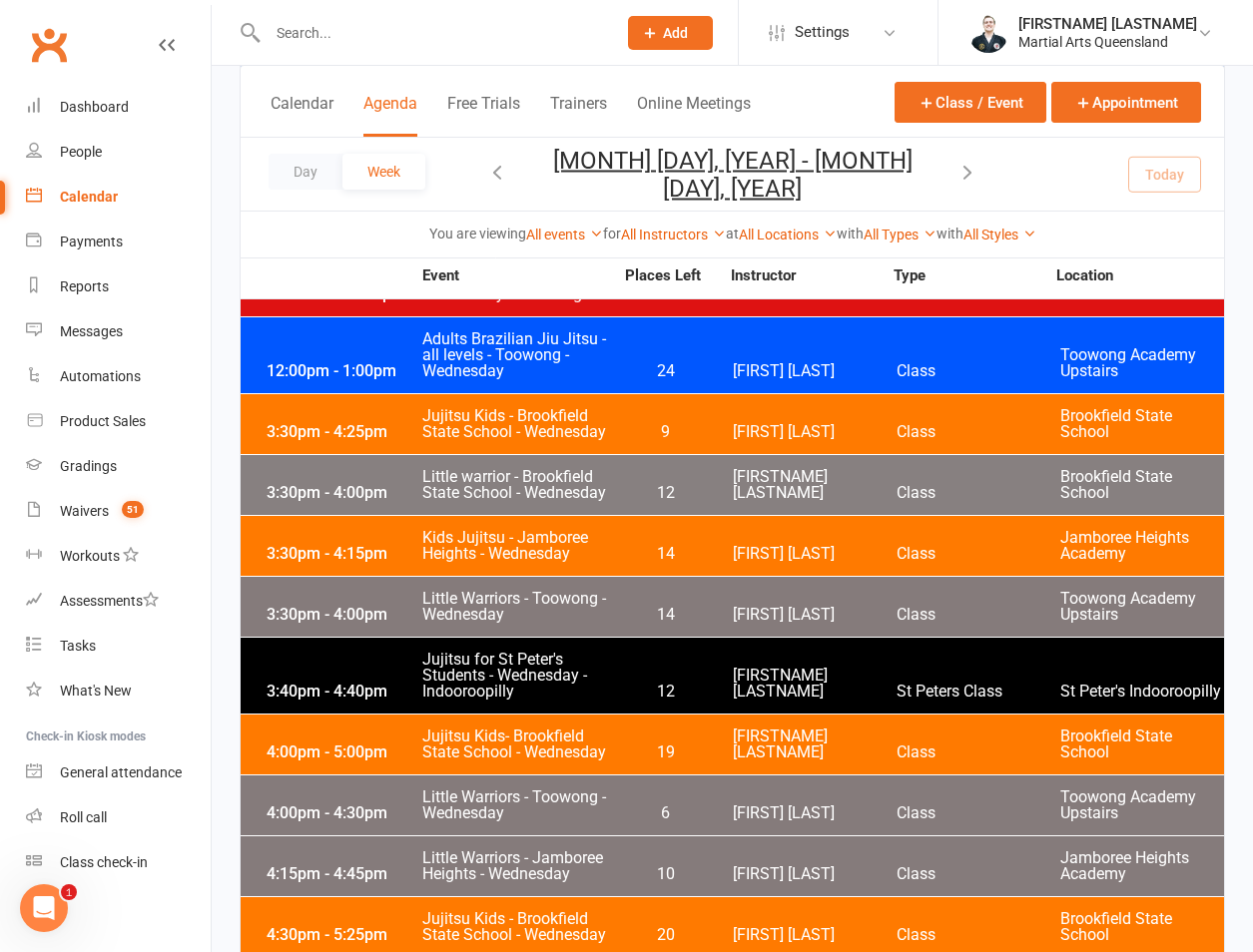 click on "3:30pm - 4:00pm" at bounding box center [341, 615] 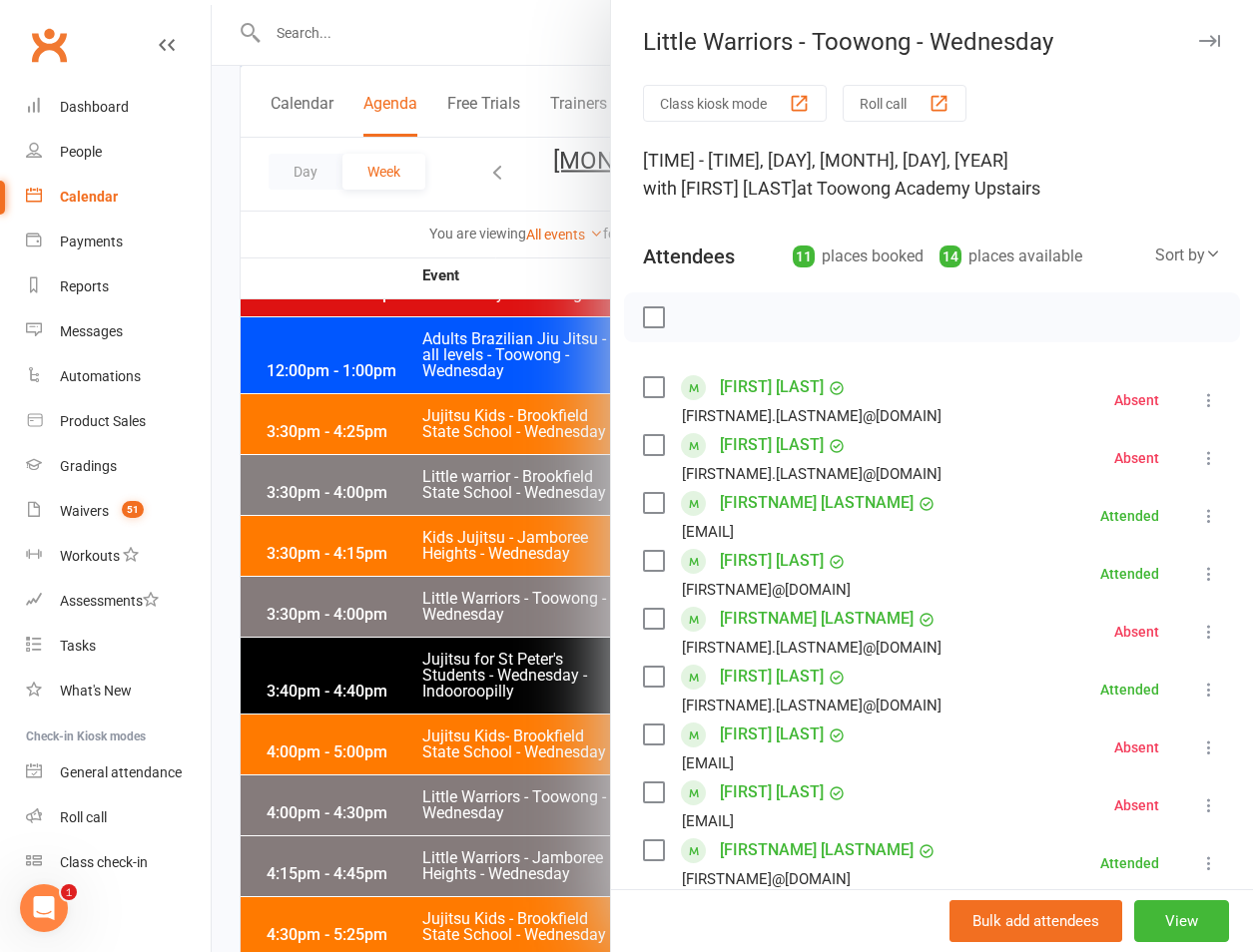 click at bounding box center [732, 476] 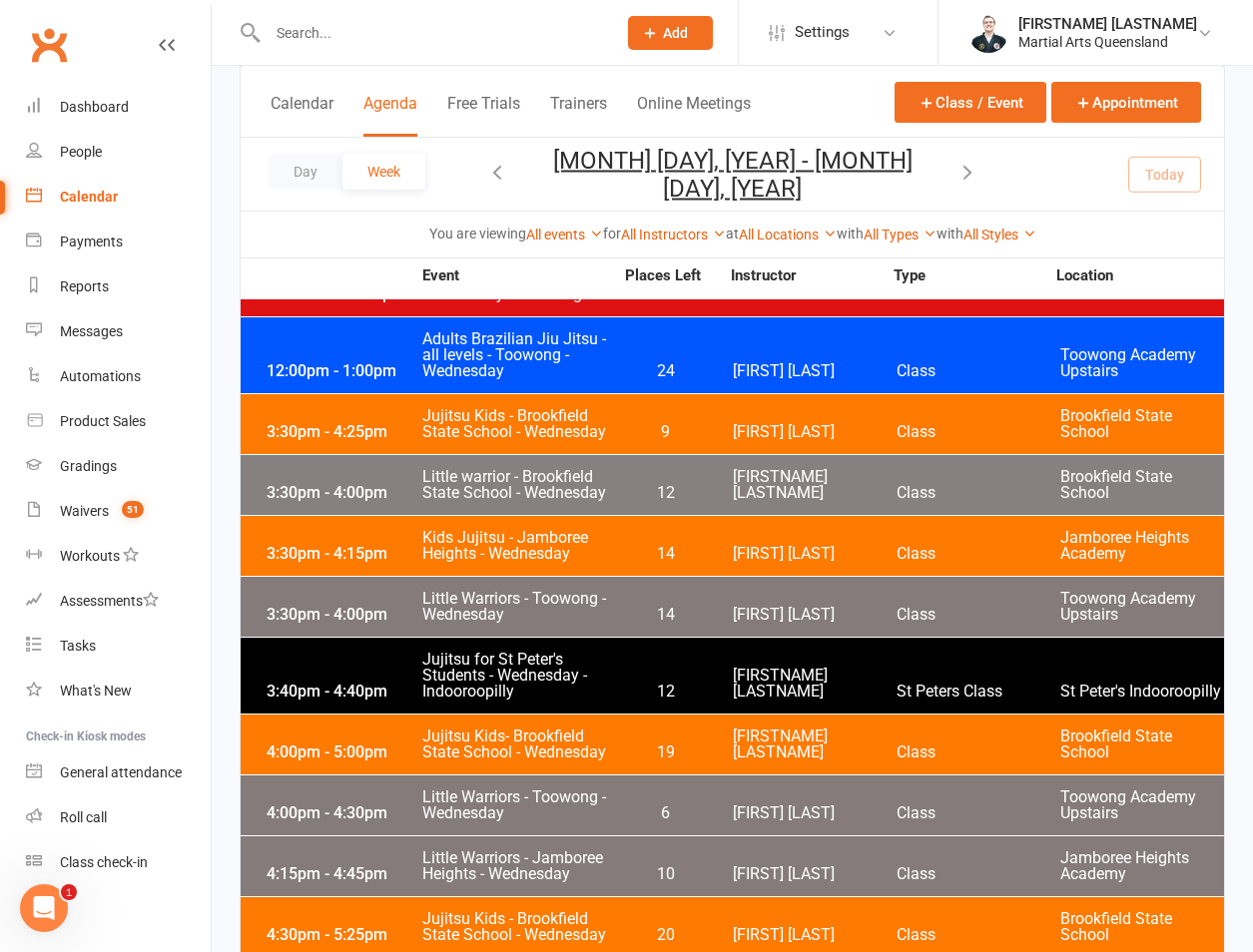 click at bounding box center [431, 33] 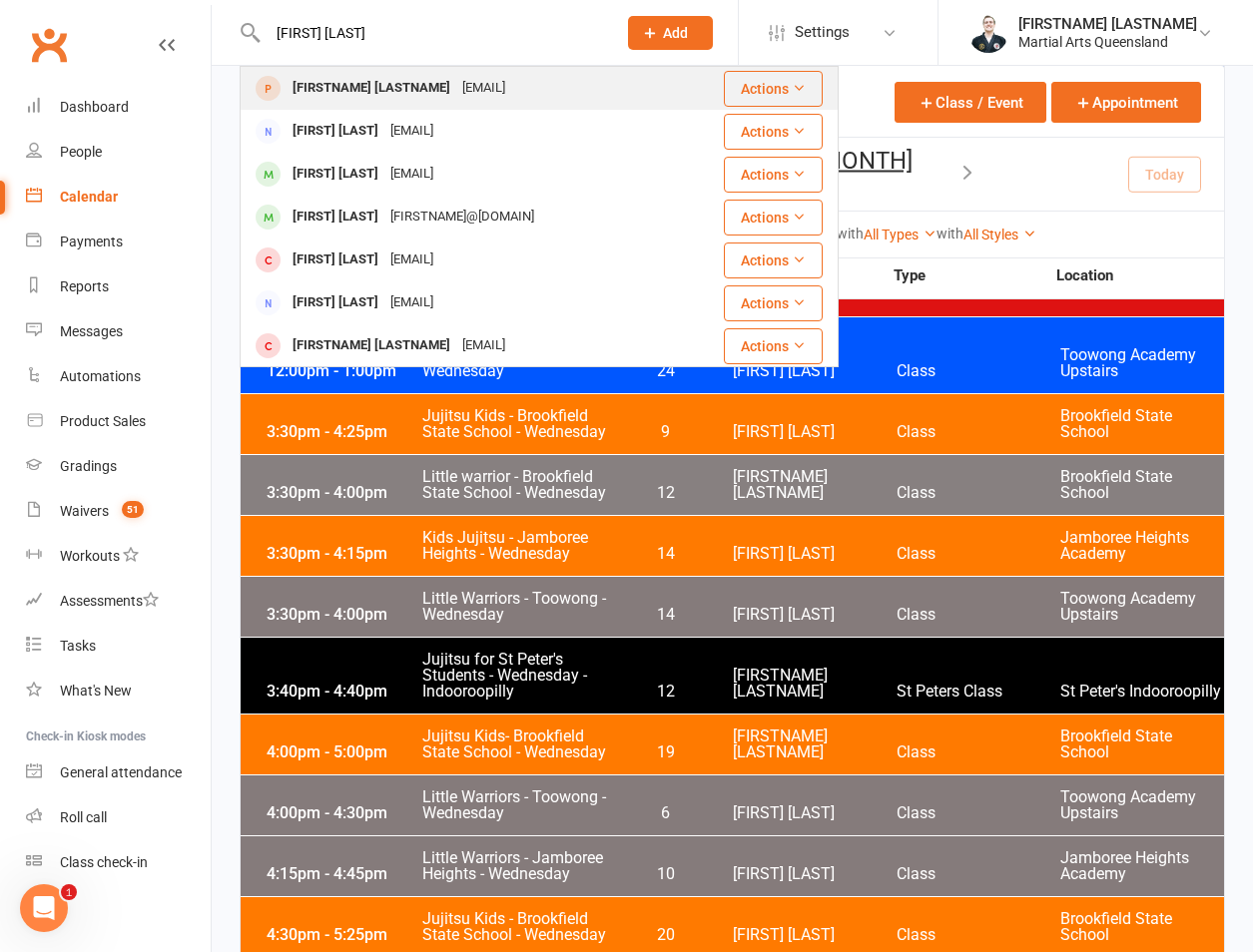 type on "[FIRST] [LAST]" 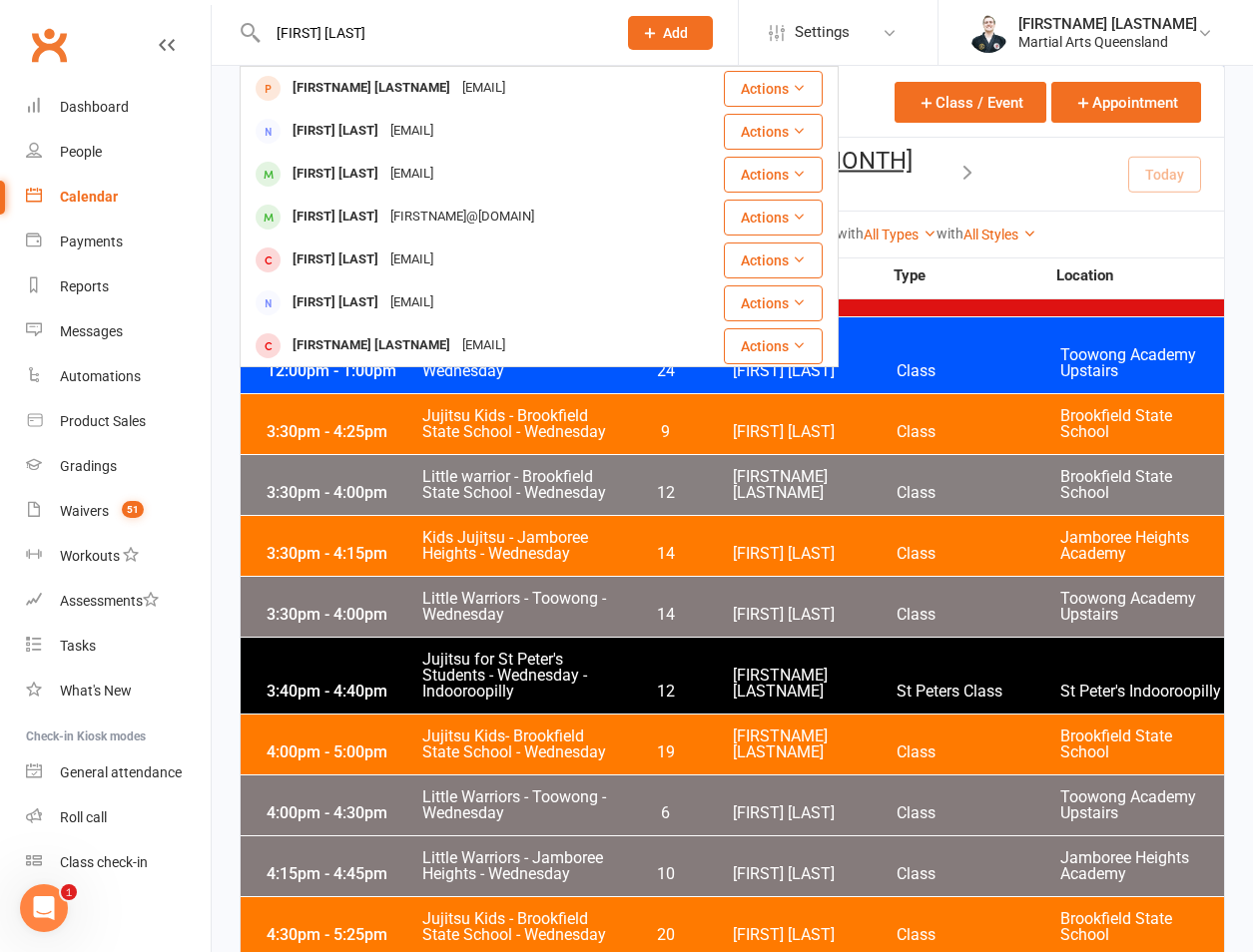 type 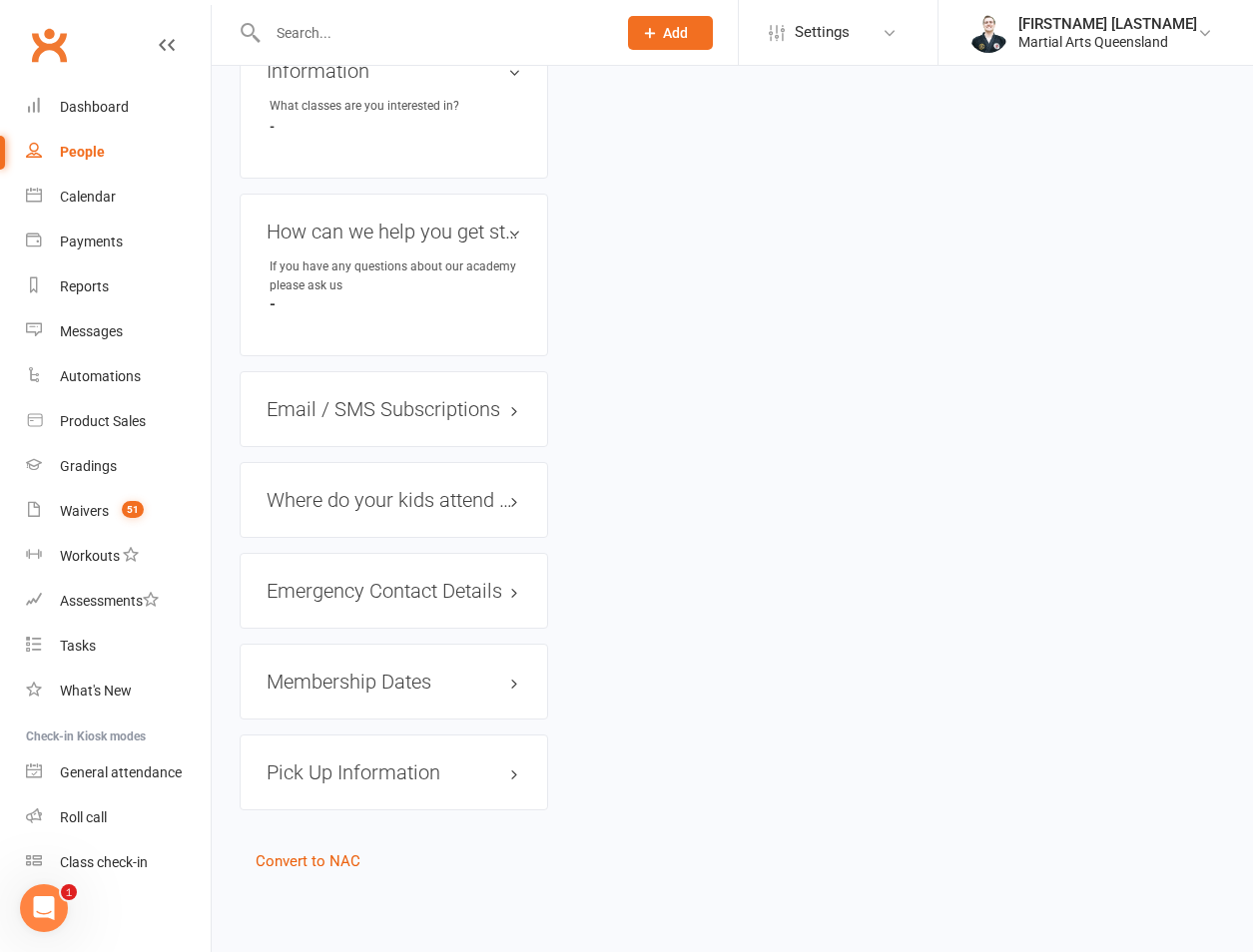 scroll, scrollTop: 0, scrollLeft: 0, axis: both 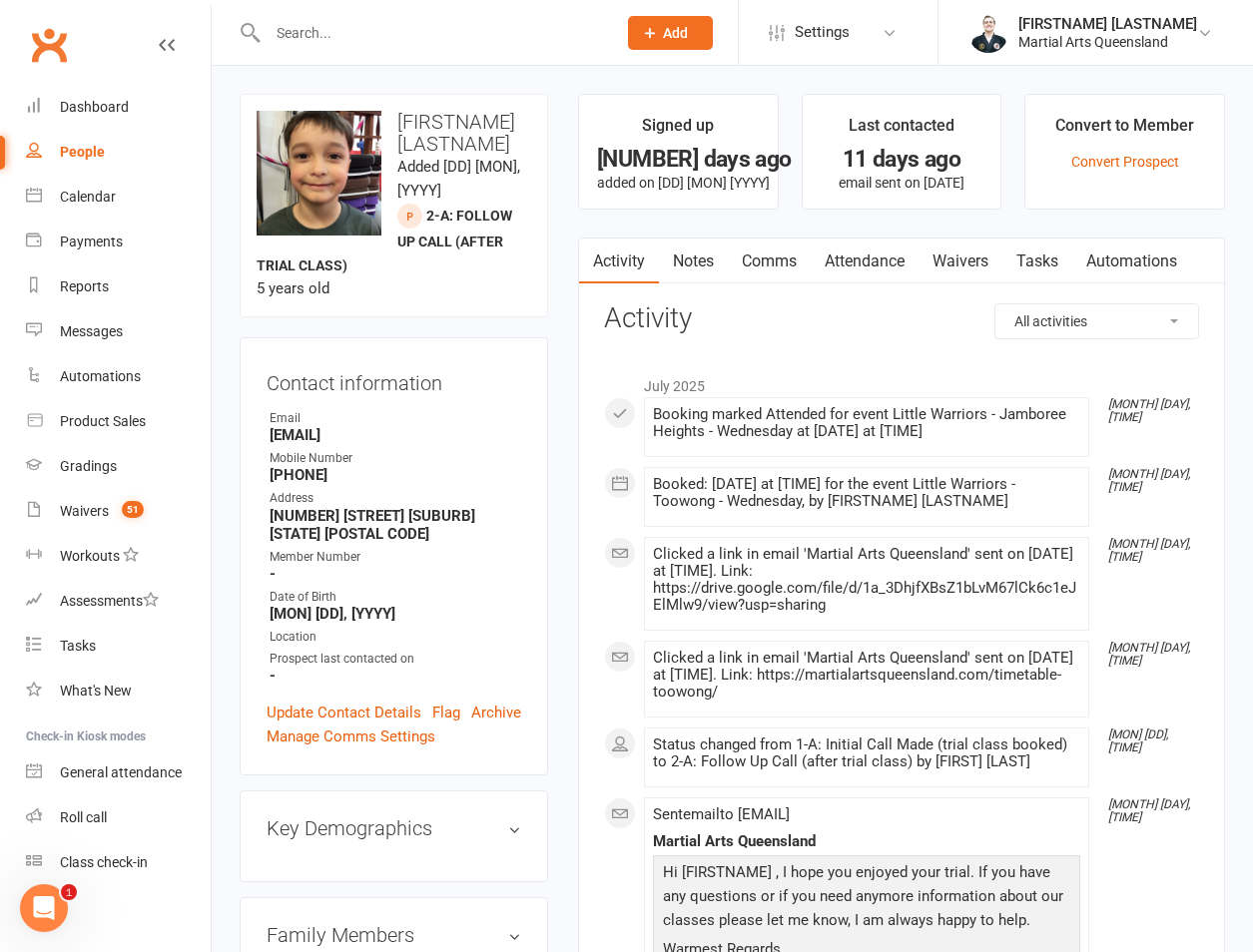 click on "Attendance" at bounding box center [865, 261] 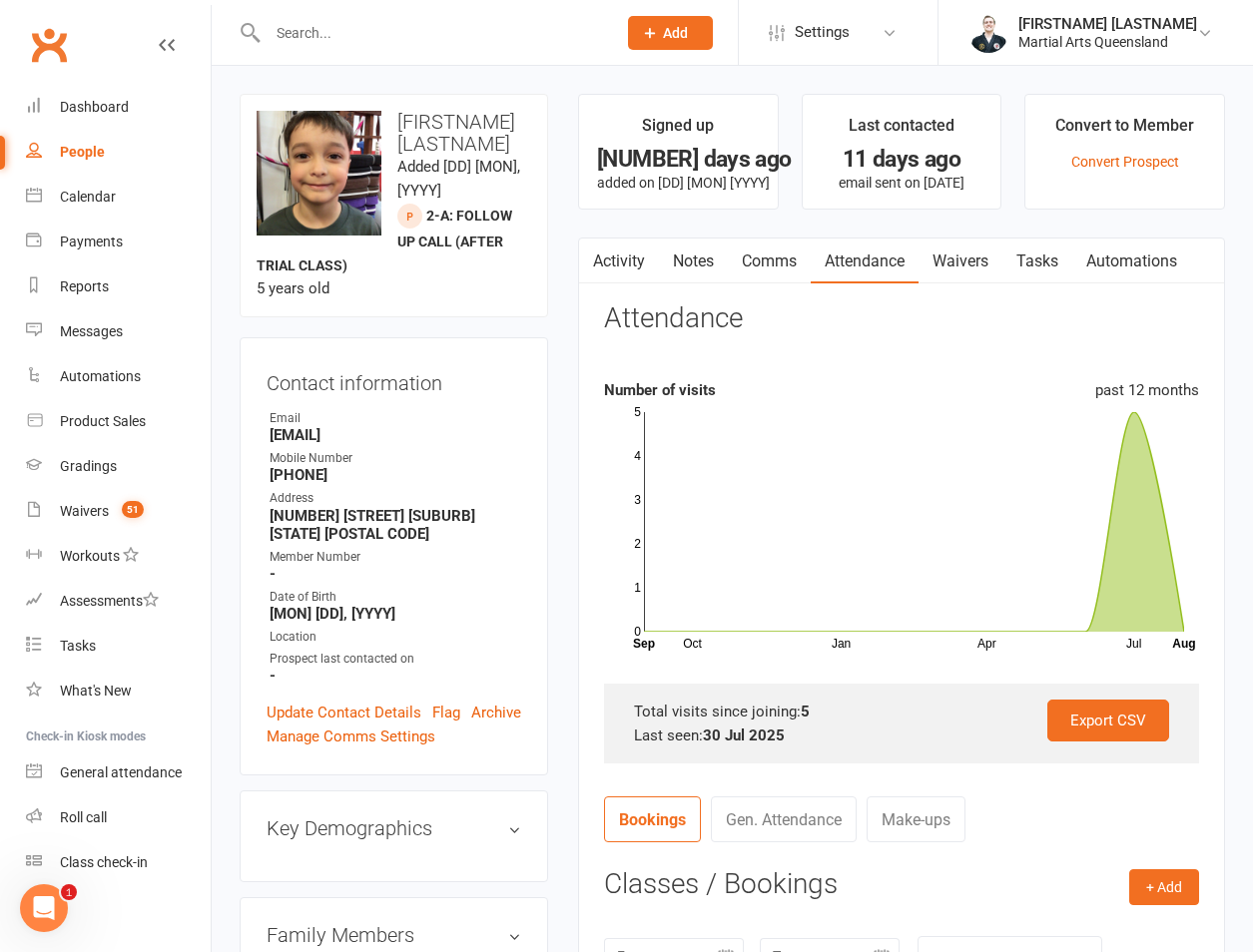scroll, scrollTop: 466, scrollLeft: 0, axis: vertical 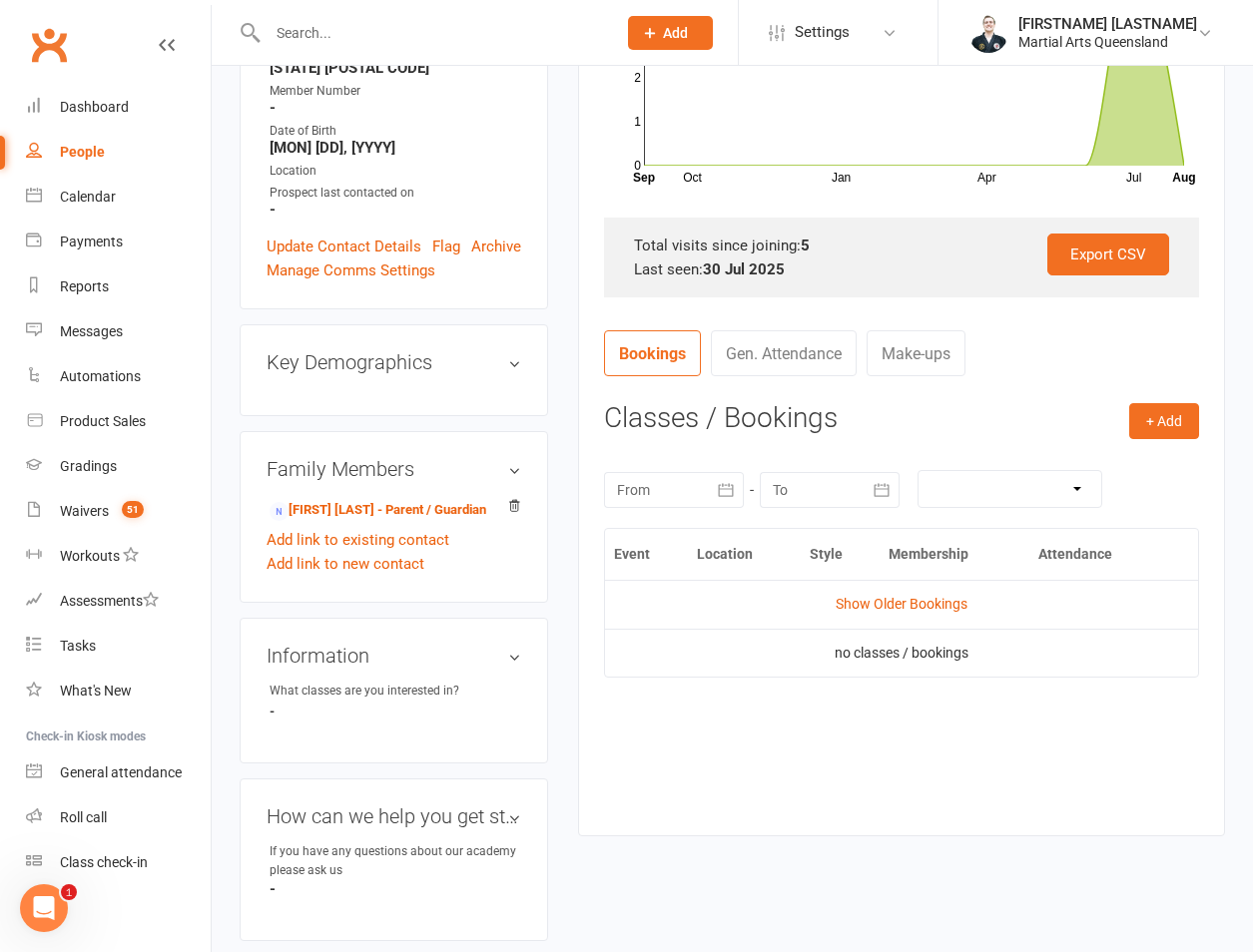 click on "Show Older Bookings" at bounding box center (902, 604) 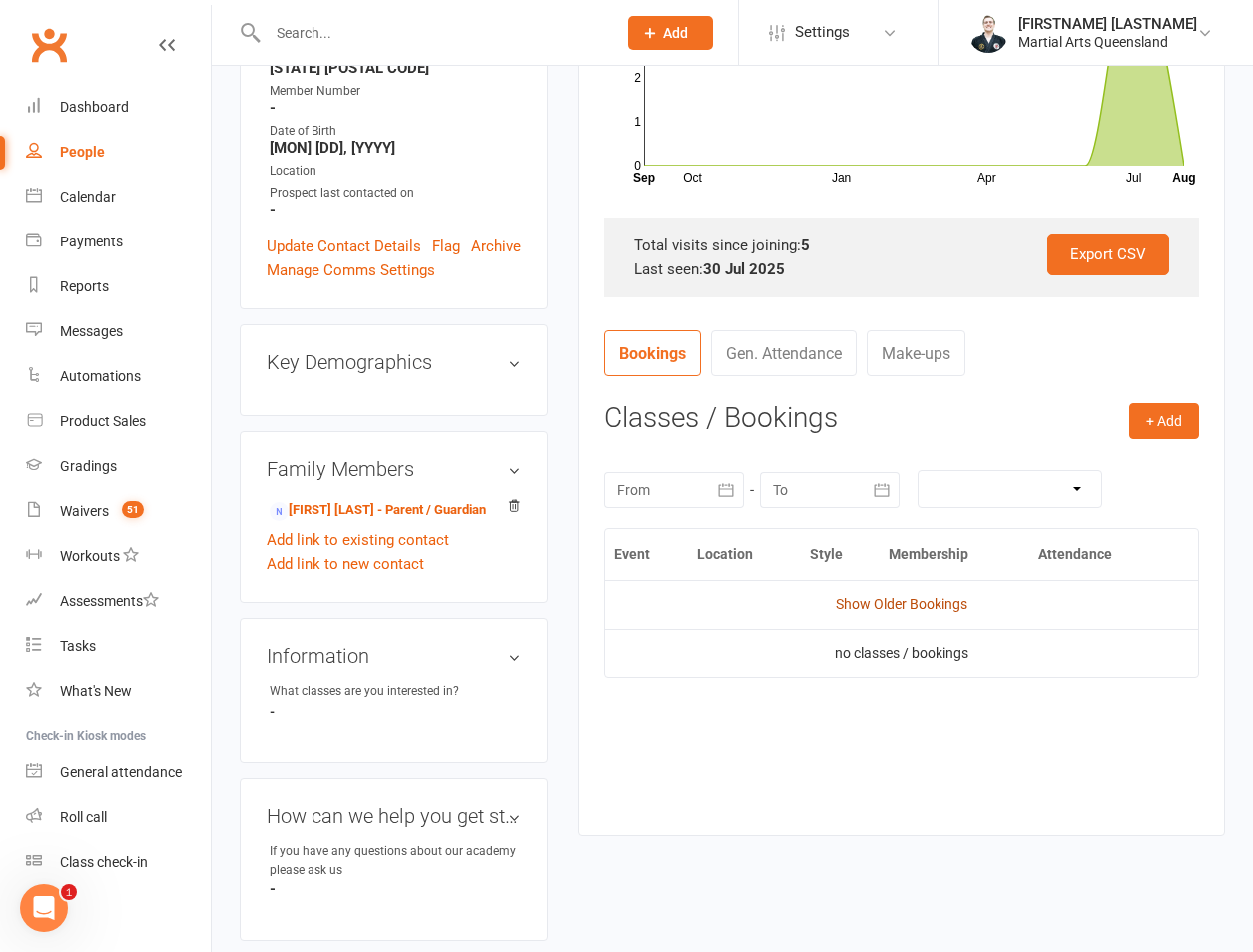 click on "Show Older Bookings" at bounding box center (902, 604) 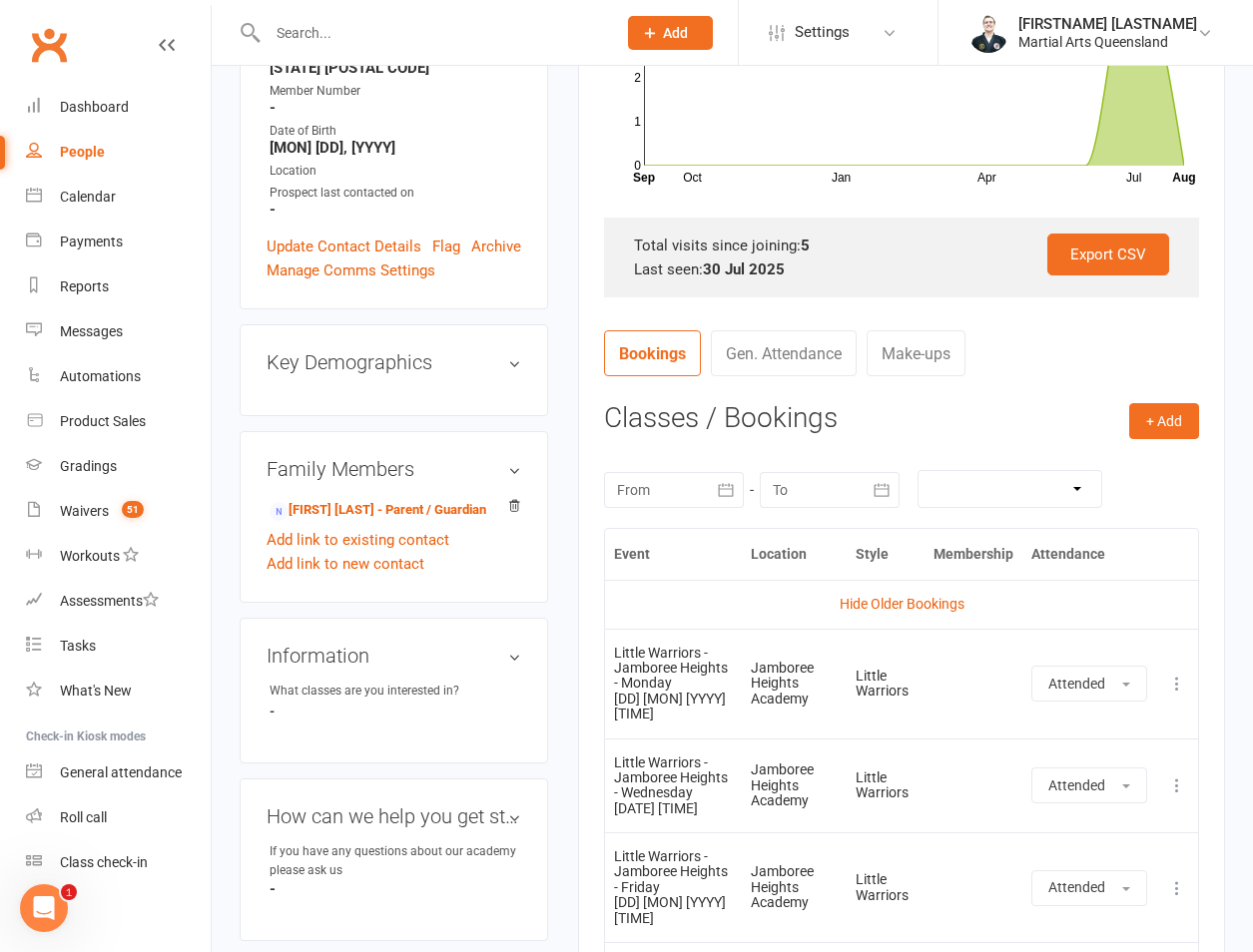 scroll, scrollTop: 932, scrollLeft: 0, axis: vertical 